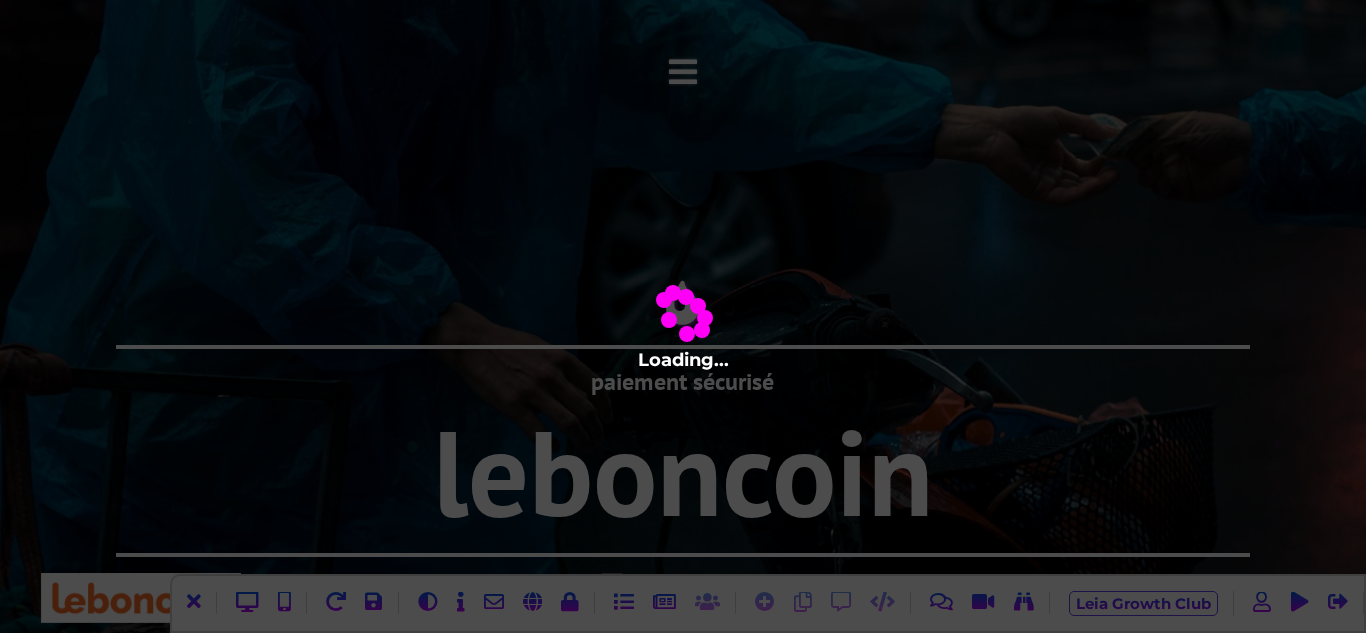 scroll, scrollTop: 0, scrollLeft: 0, axis: both 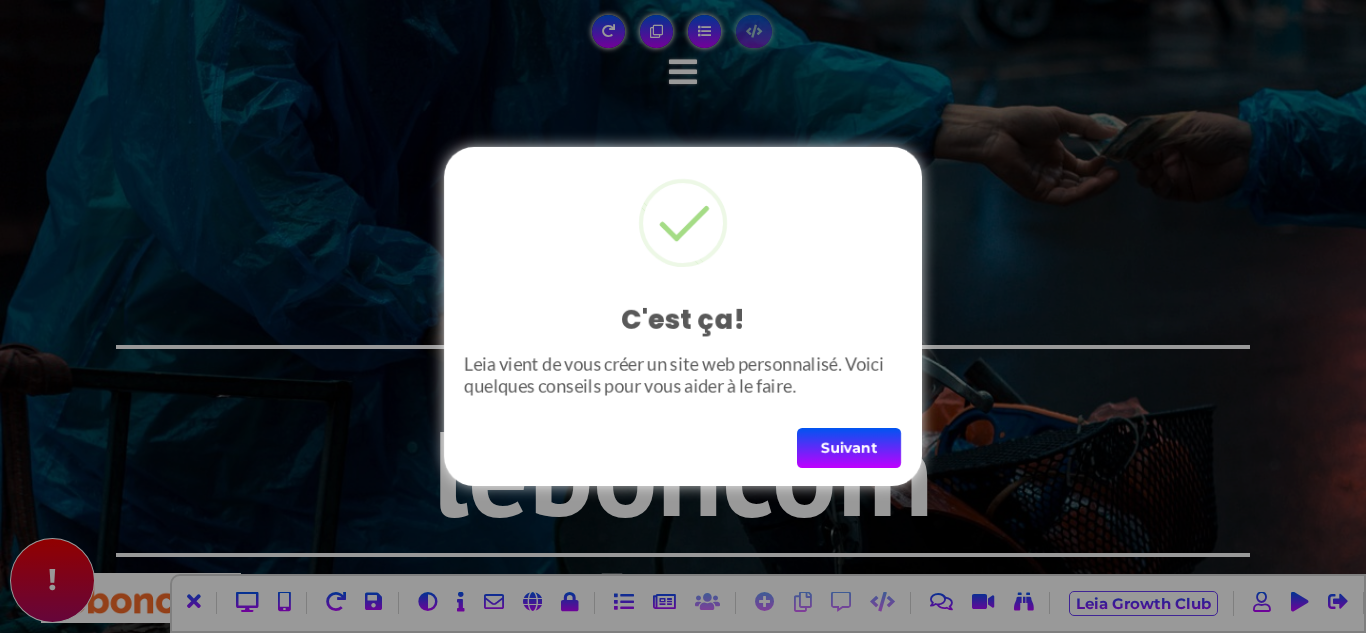 click on "Suivant" at bounding box center (849, 448) 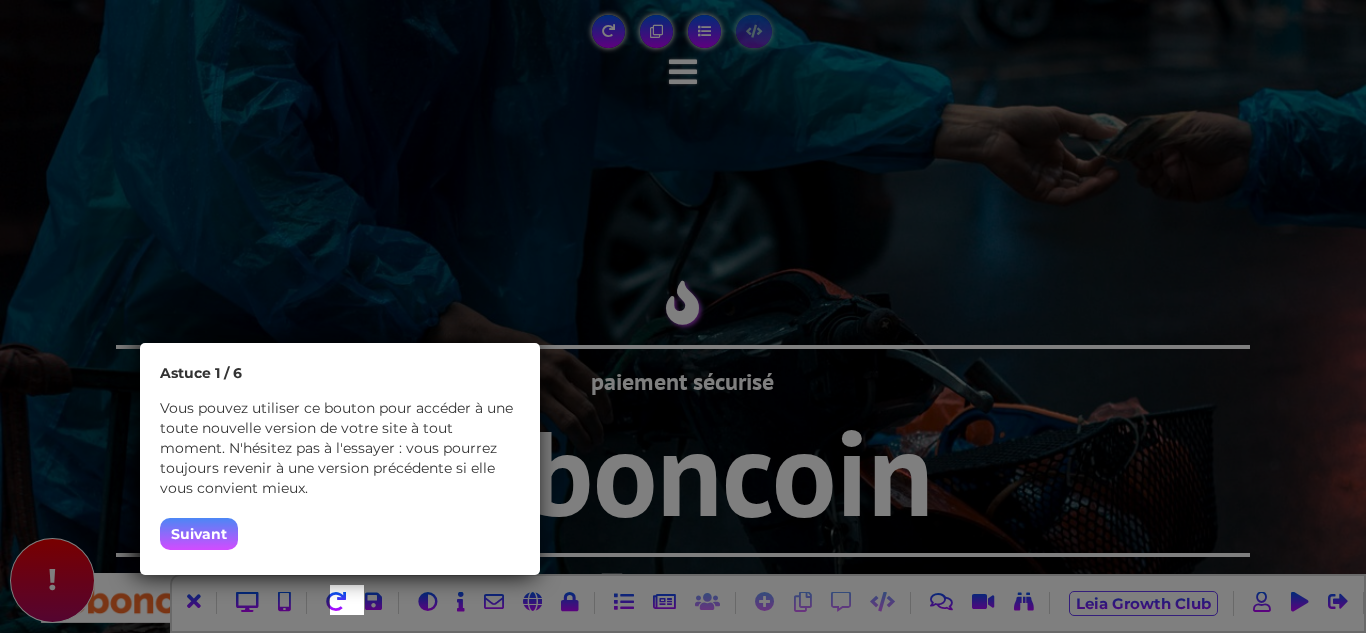 click on "Suivant" at bounding box center (199, 534) 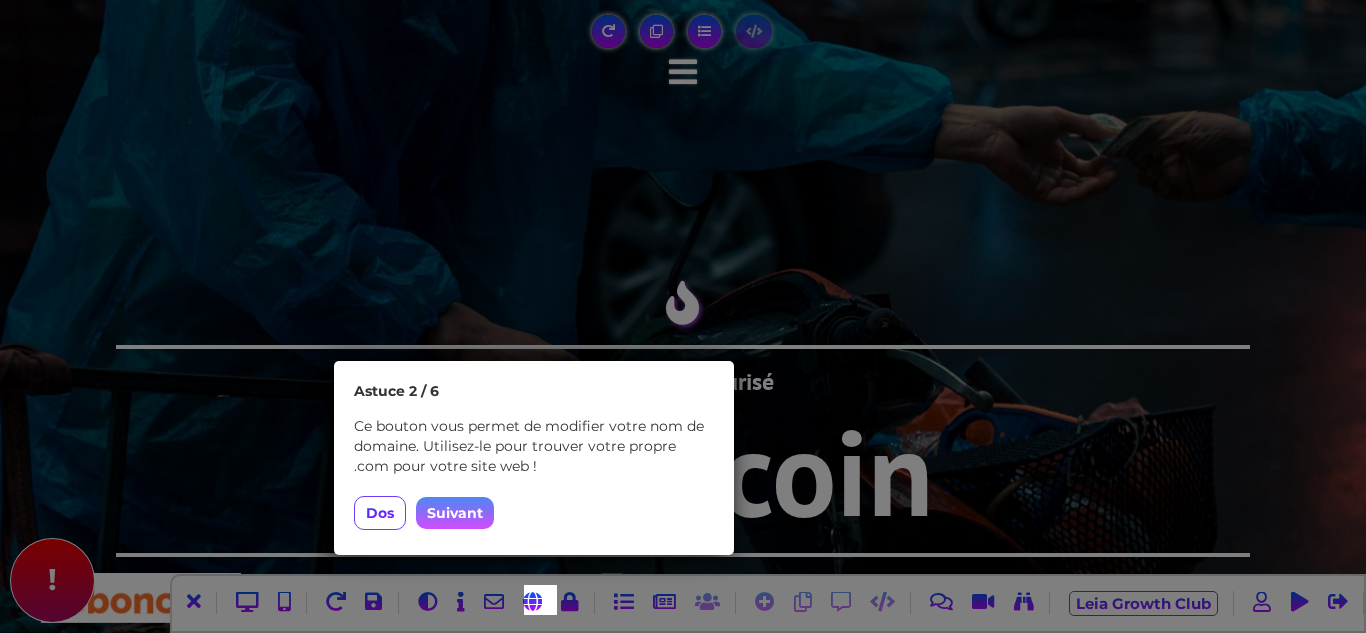 click on "Suivant" at bounding box center (455, 513) 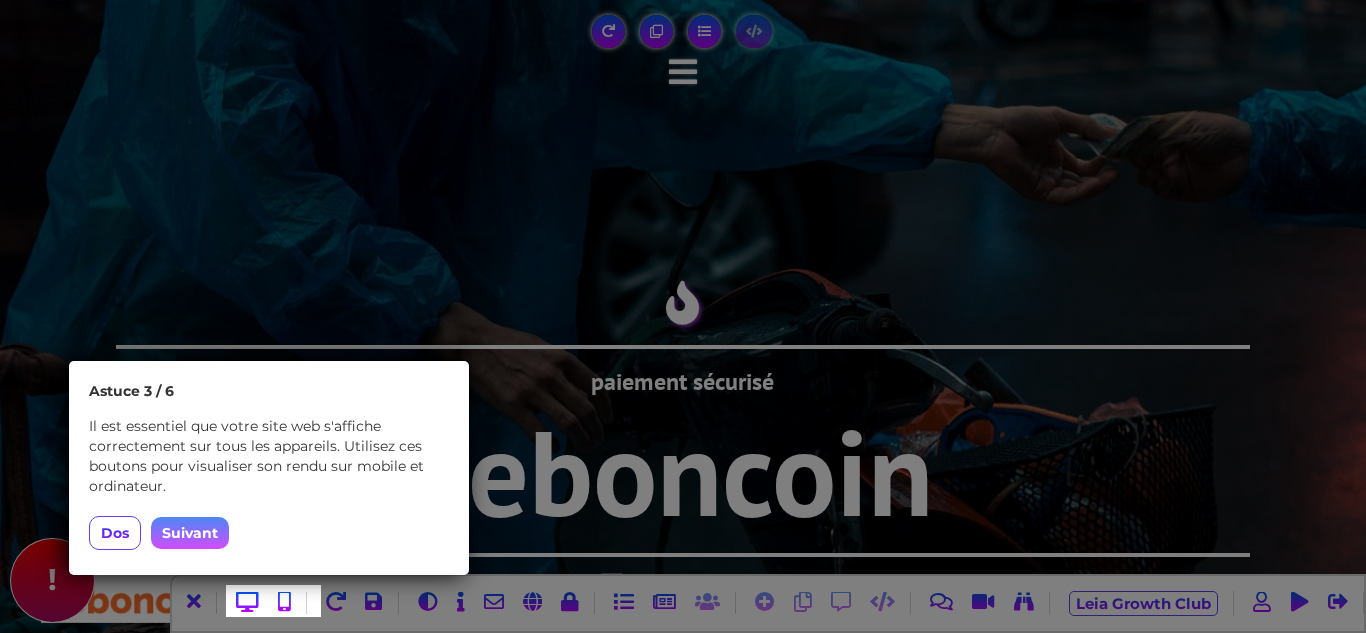 click on "Suivant" at bounding box center [190, 533] 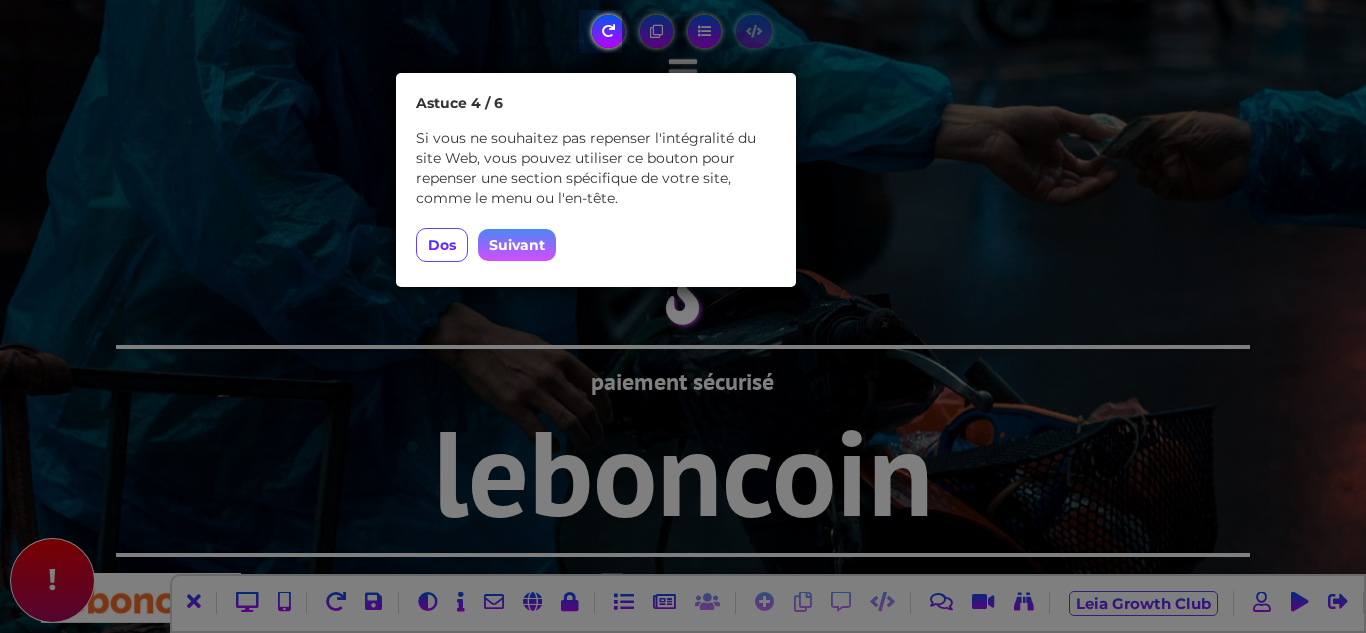 click on "Suivant" at bounding box center (517, 245) 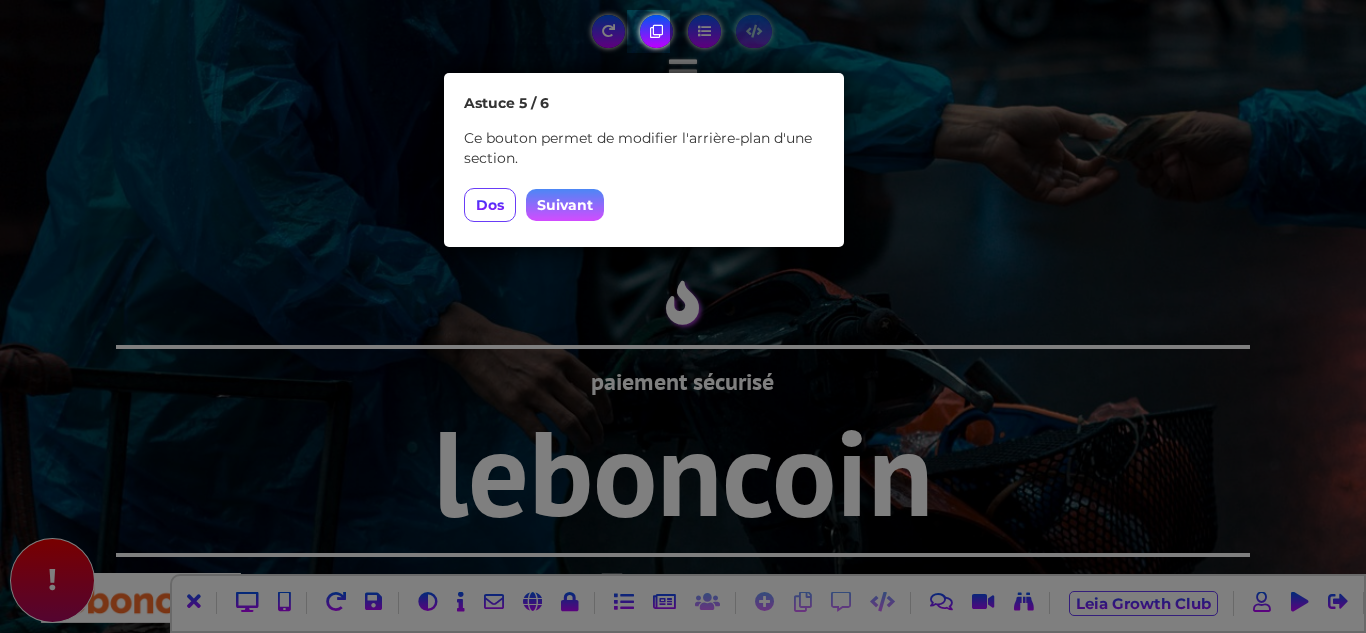 click on "Suivant" at bounding box center (565, 205) 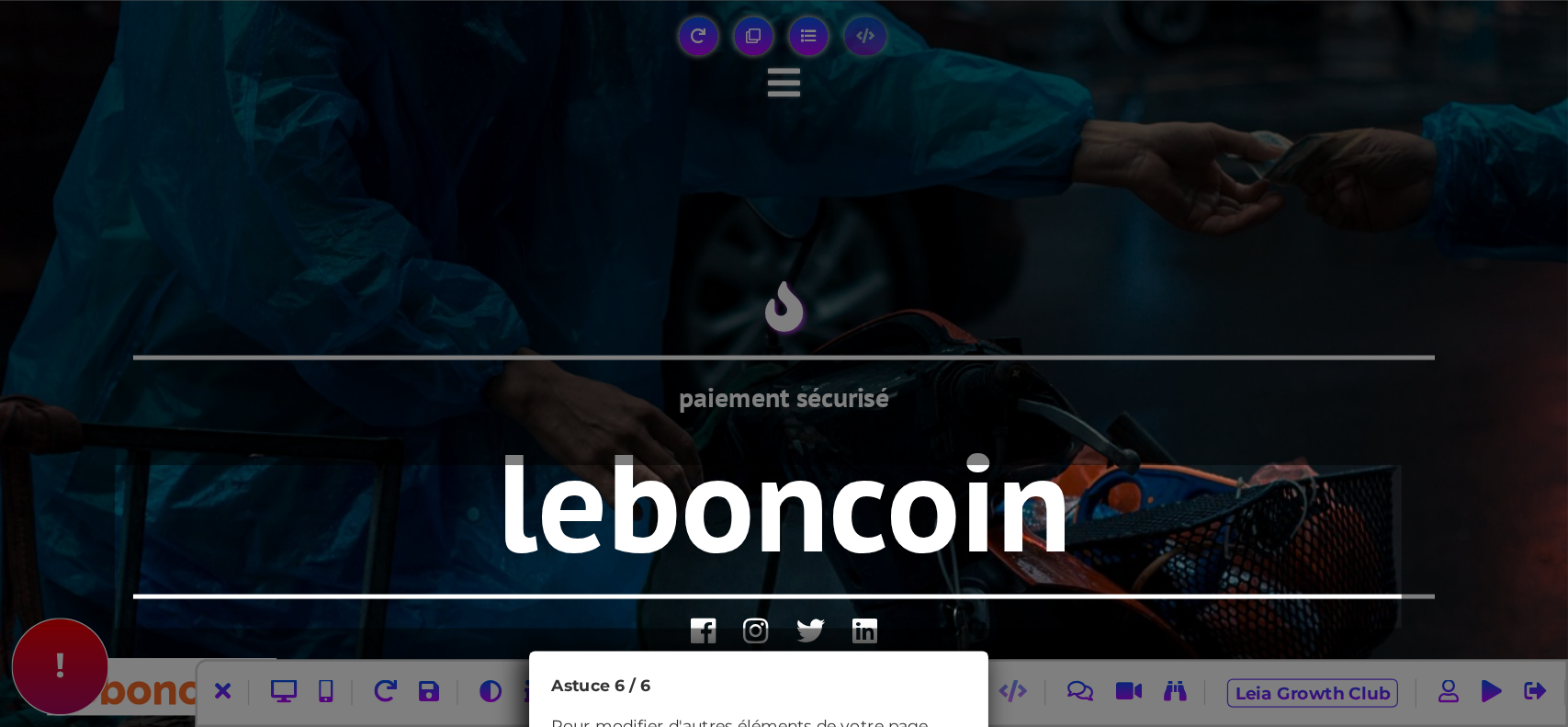 scroll, scrollTop: 0, scrollLeft: 0, axis: both 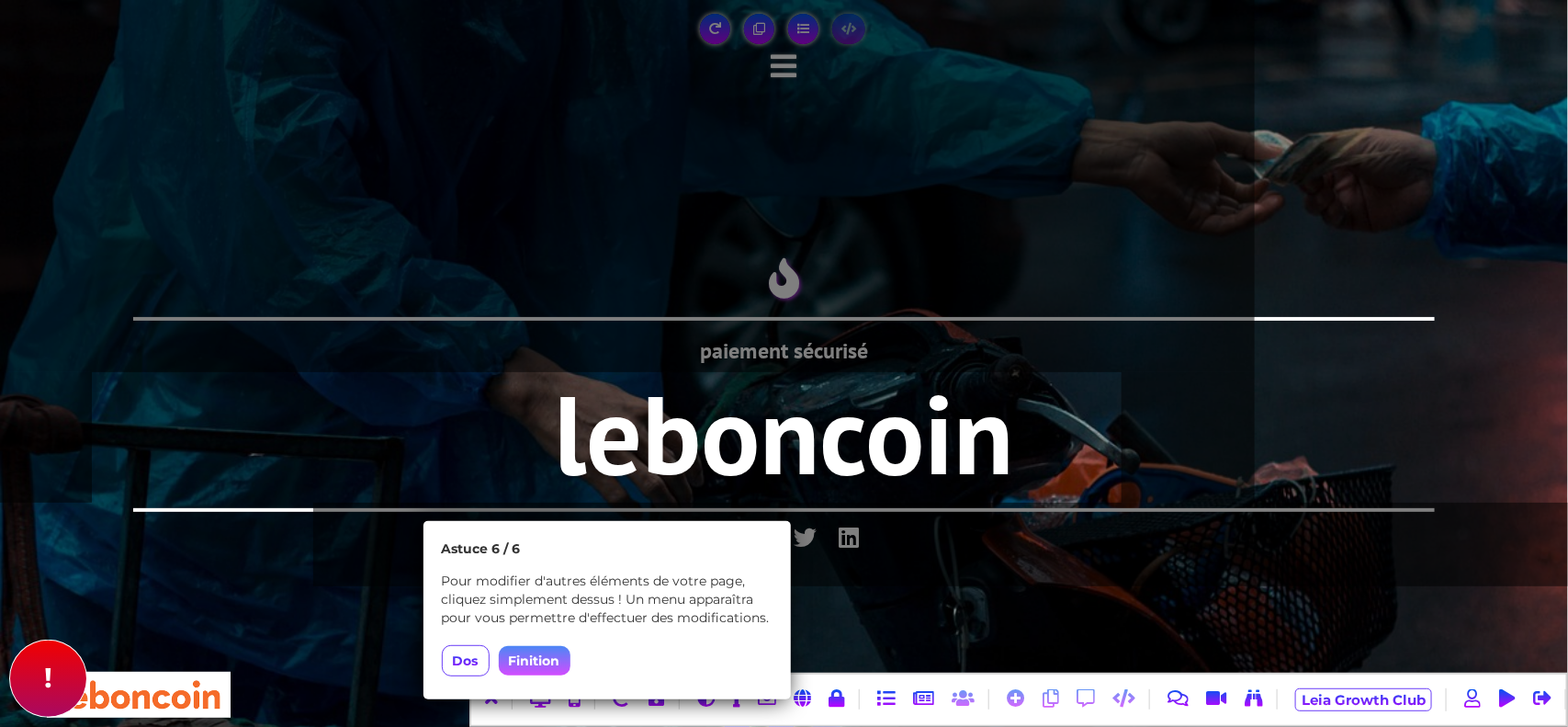 click on "Finition" at bounding box center (535, 661) 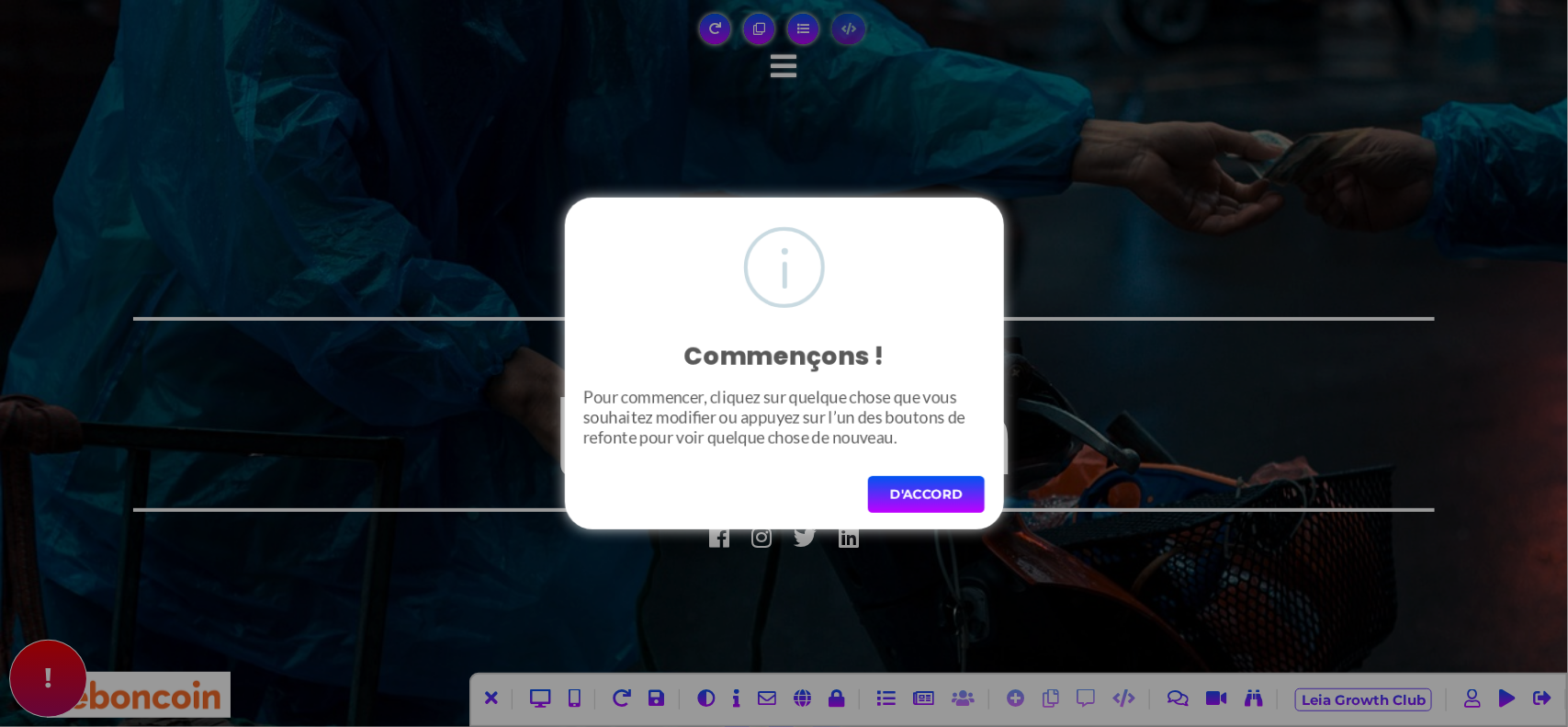 click on "D'ACCORD" at bounding box center [926, 494] 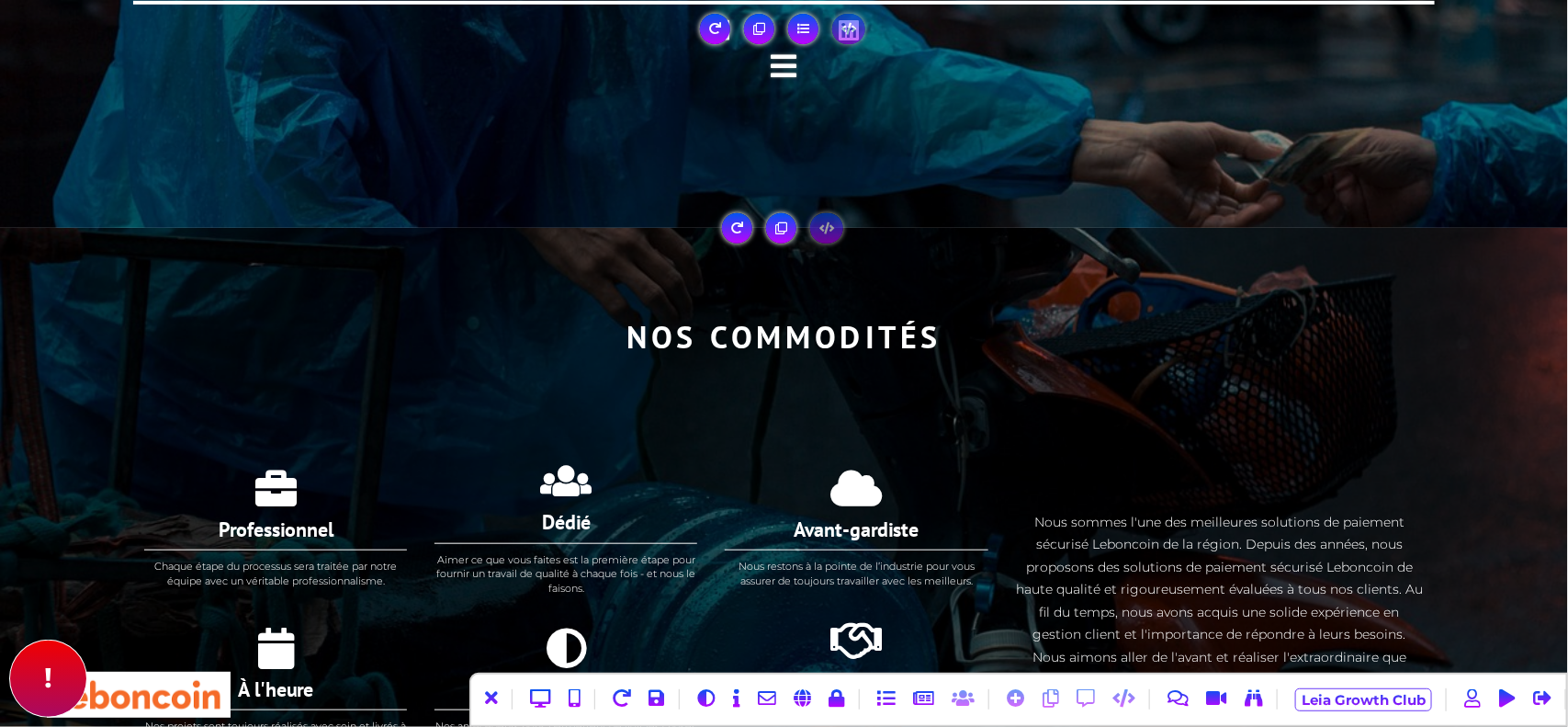 scroll, scrollTop: 0, scrollLeft: 0, axis: both 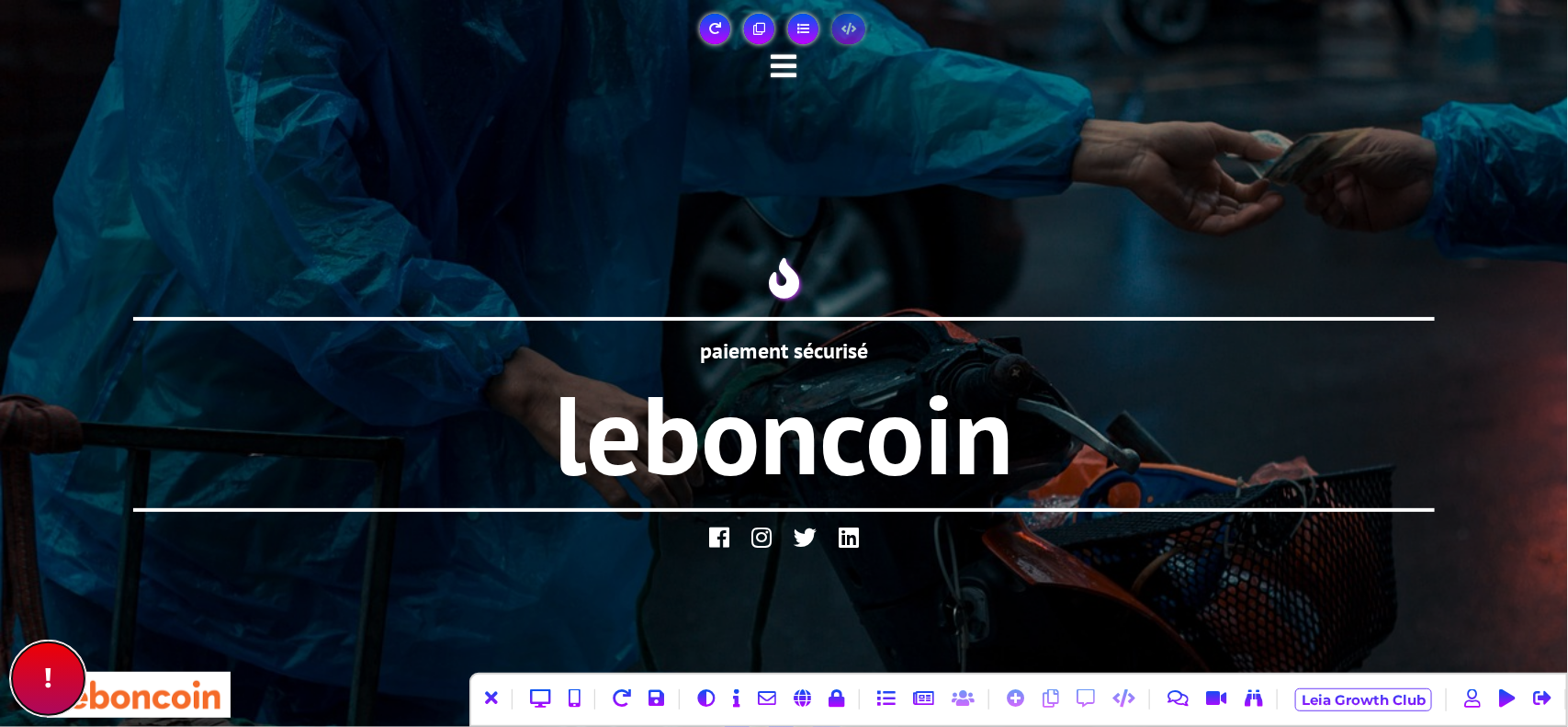 click on "!" at bounding box center [48, 678] 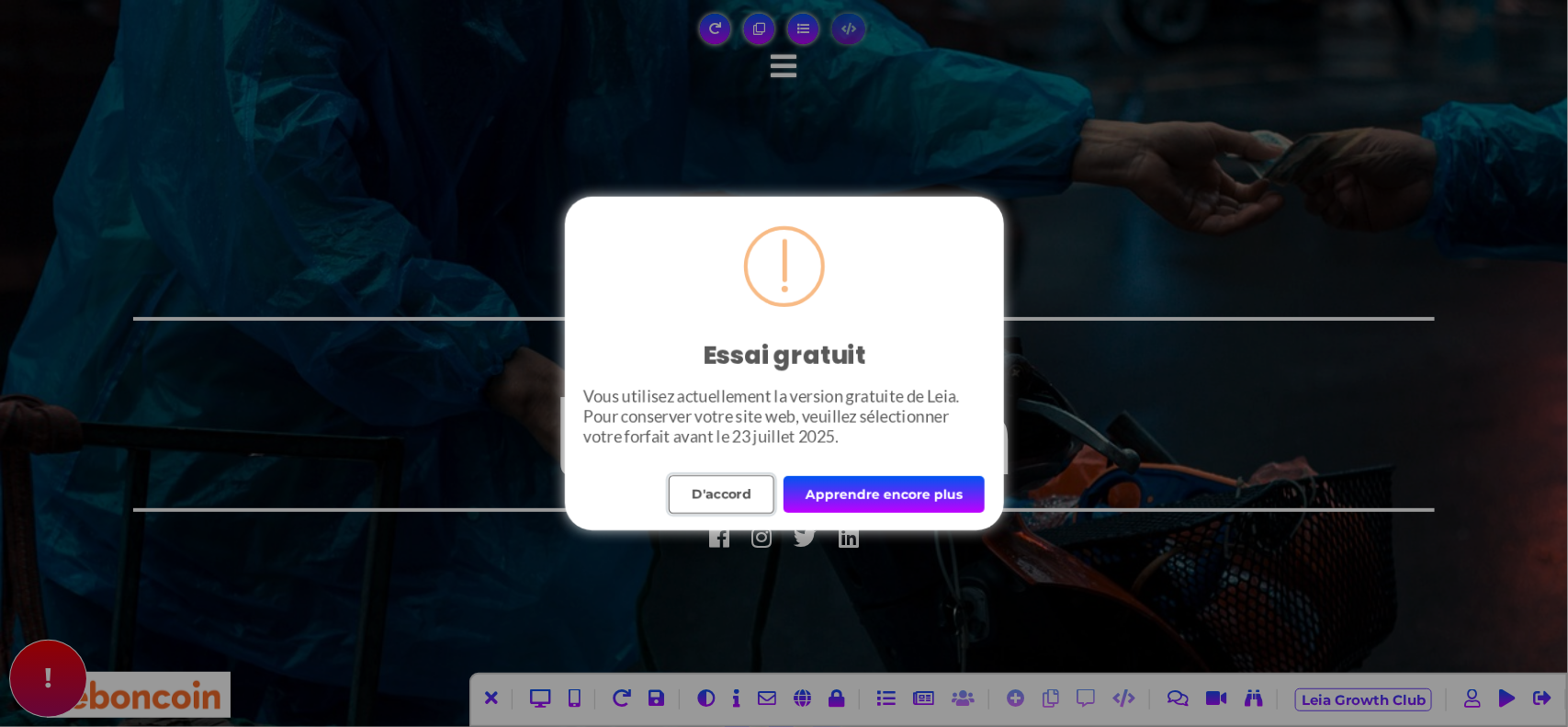 click on "D'accord" at bounding box center [721, 494] 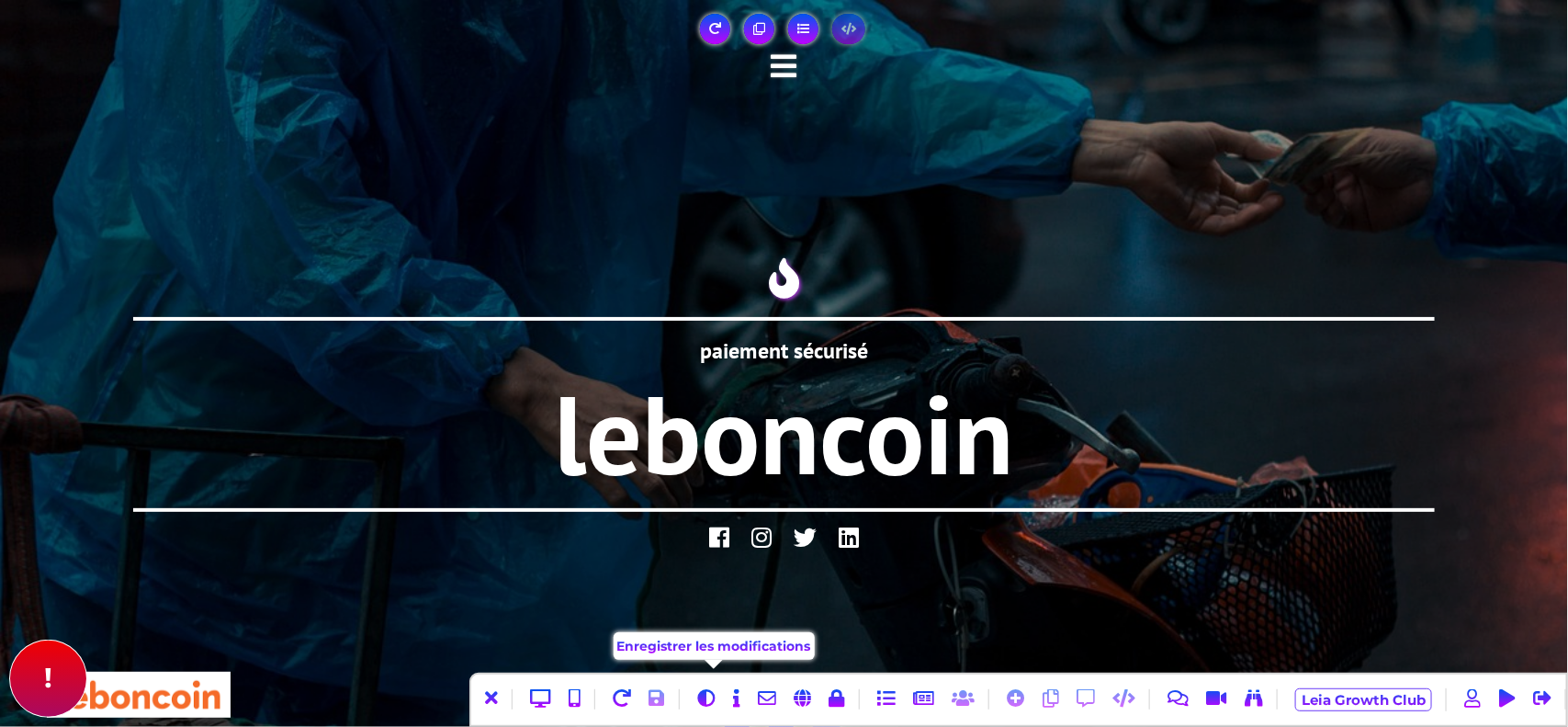 click at bounding box center (657, 699) 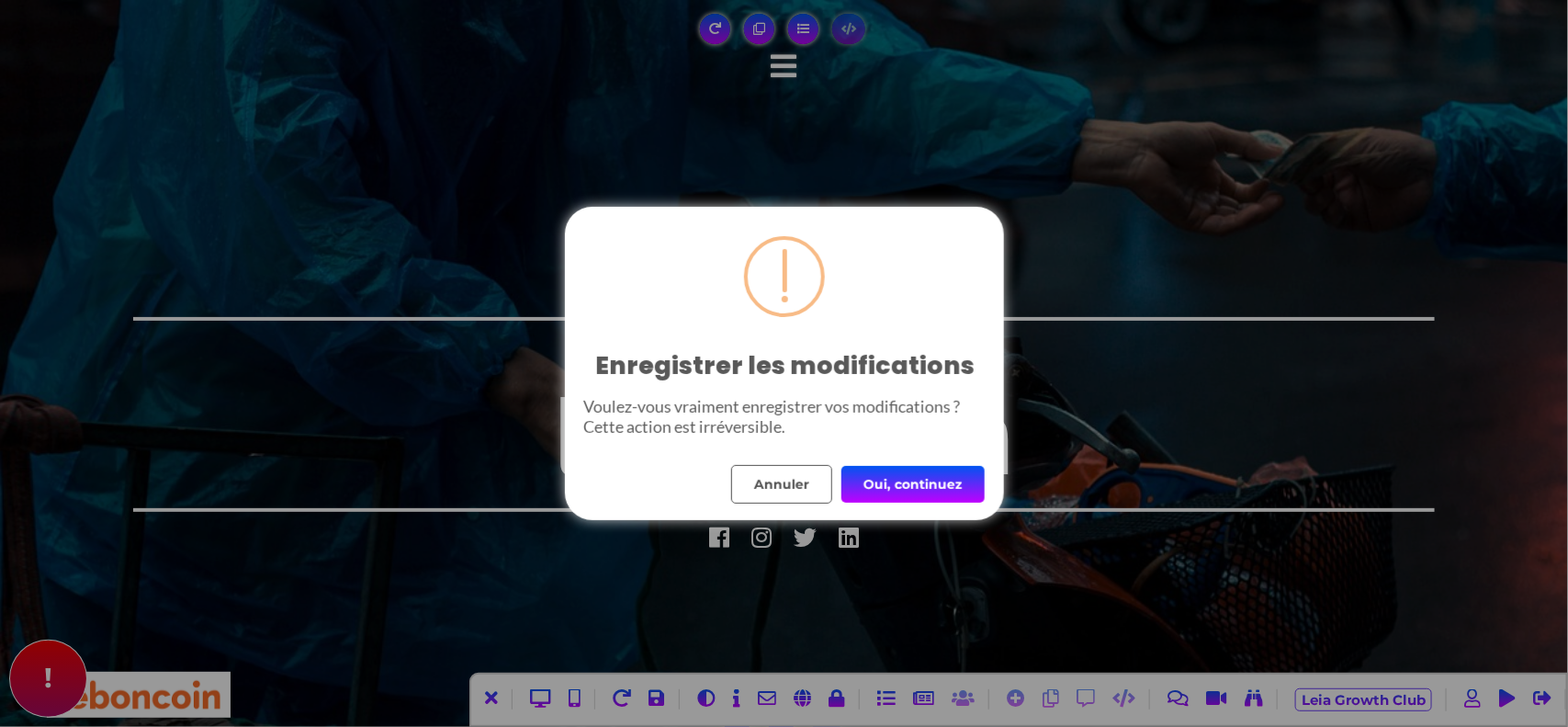 click on "Oui, continuez" at bounding box center (913, 484) 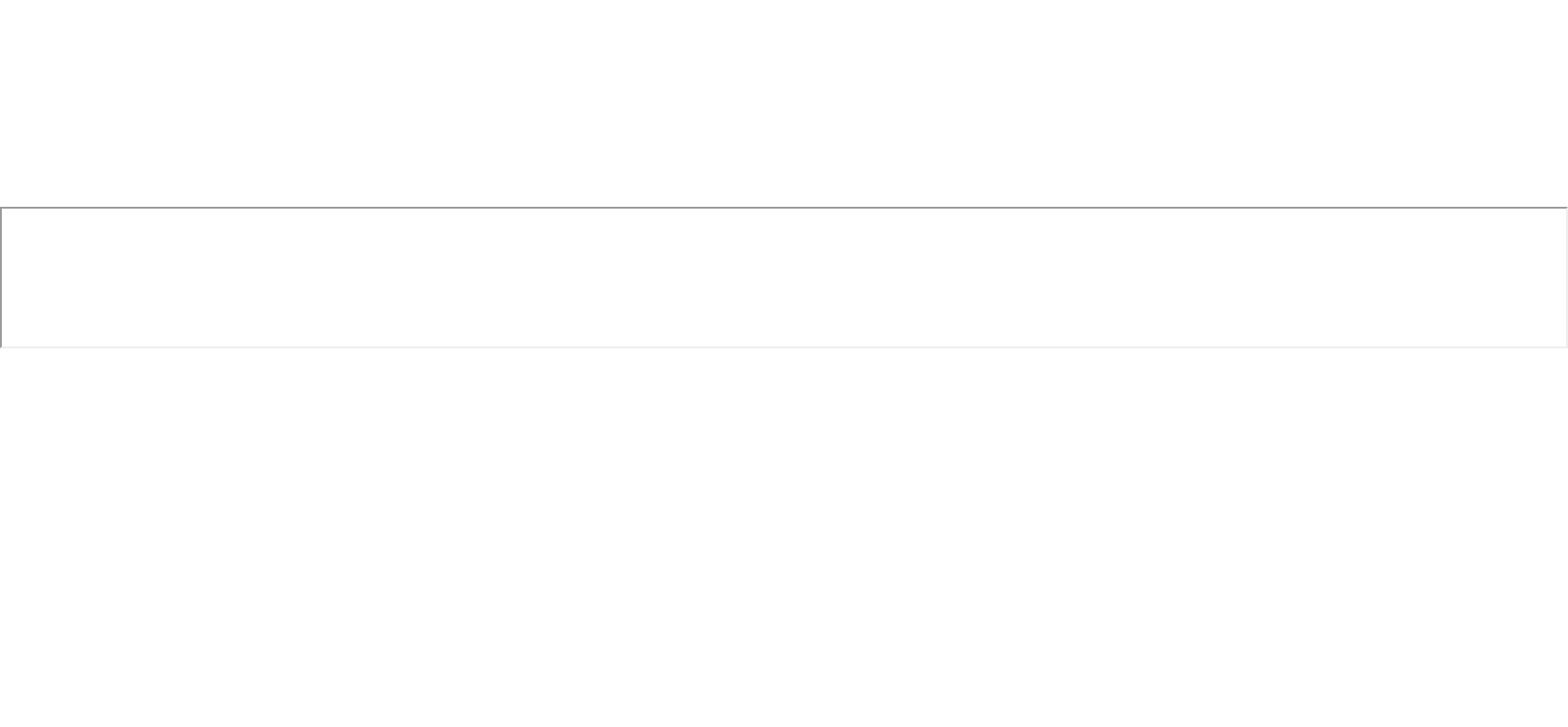 scroll, scrollTop: 0, scrollLeft: 0, axis: both 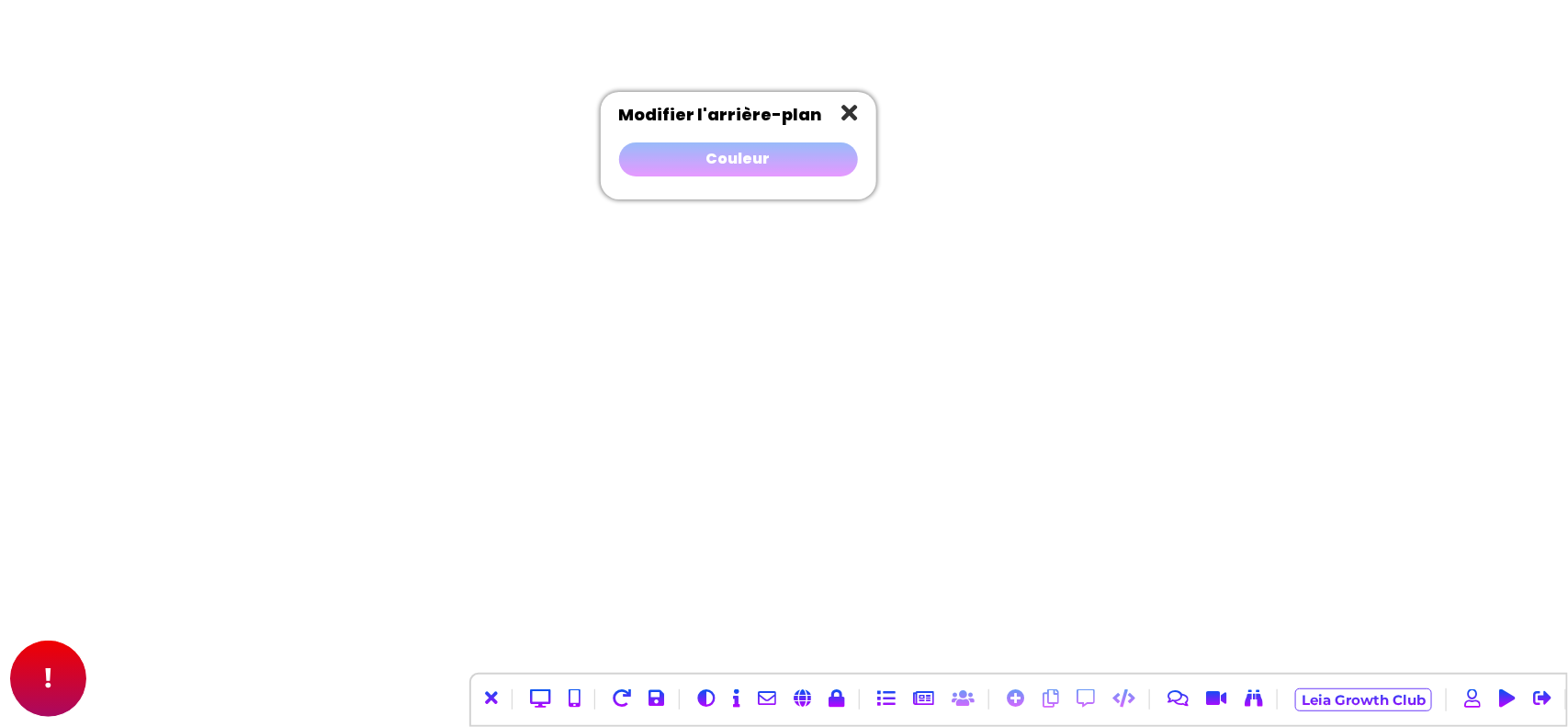click on "Couleur" at bounding box center (739, 159) 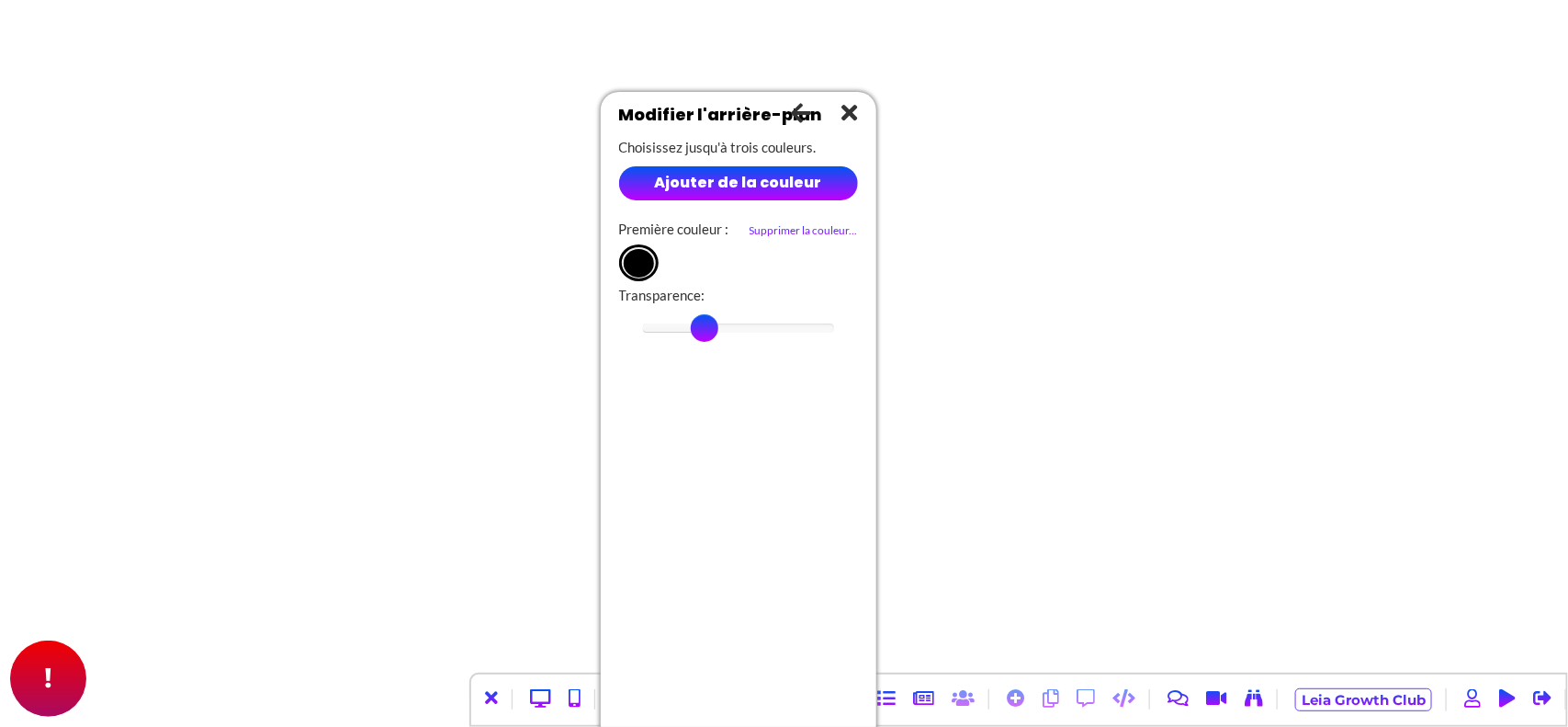 click on "*******" at bounding box center [638, 263] 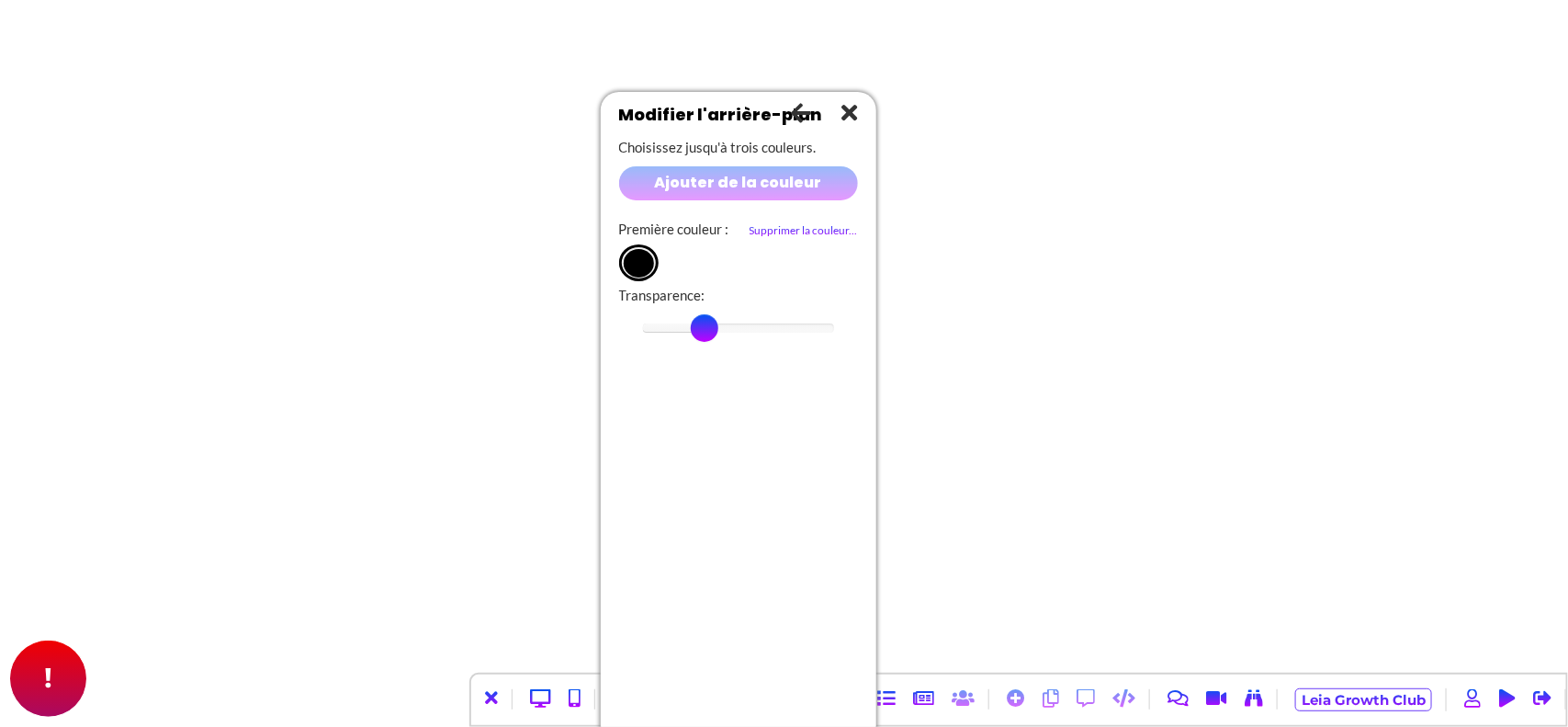 type on "*******" 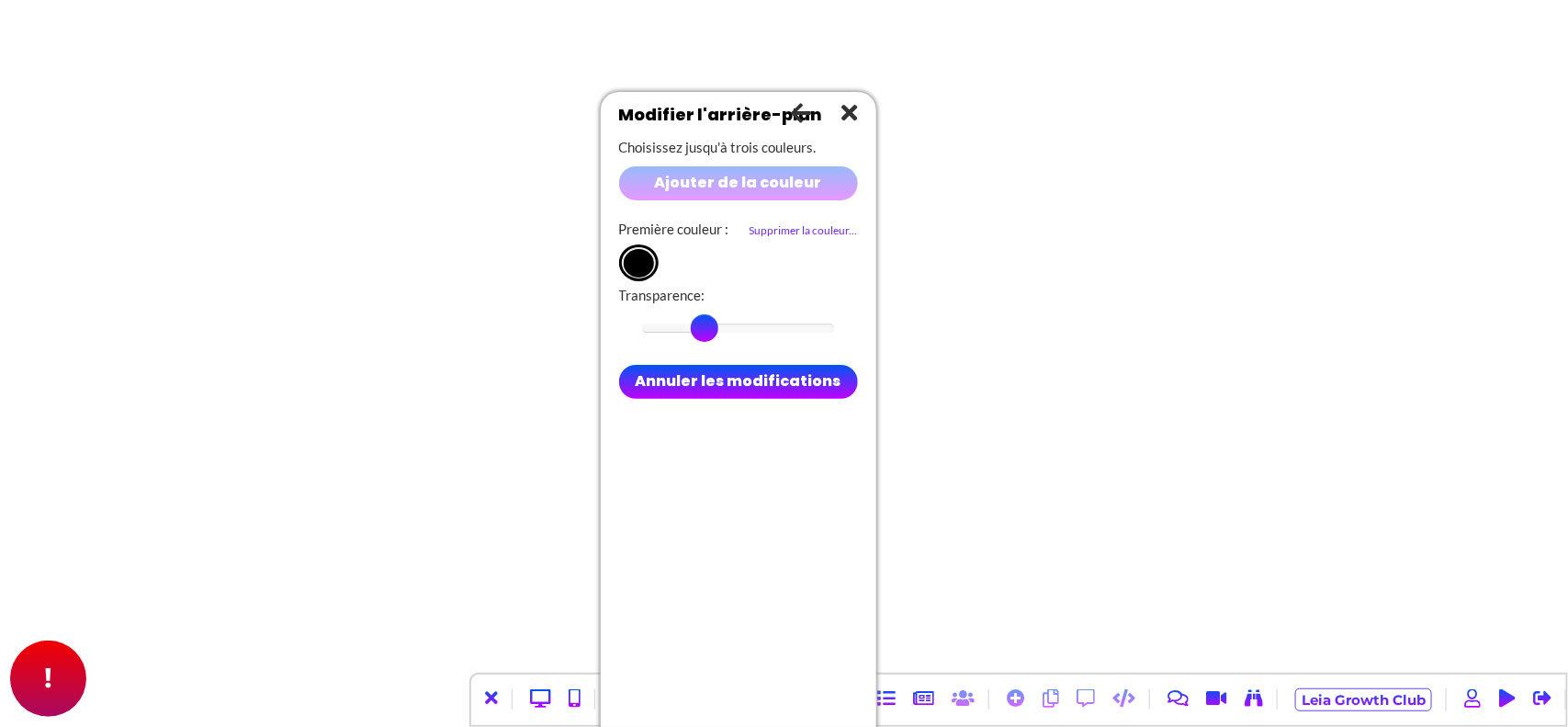 click on "Ajouter de la couleur" at bounding box center (739, 182) 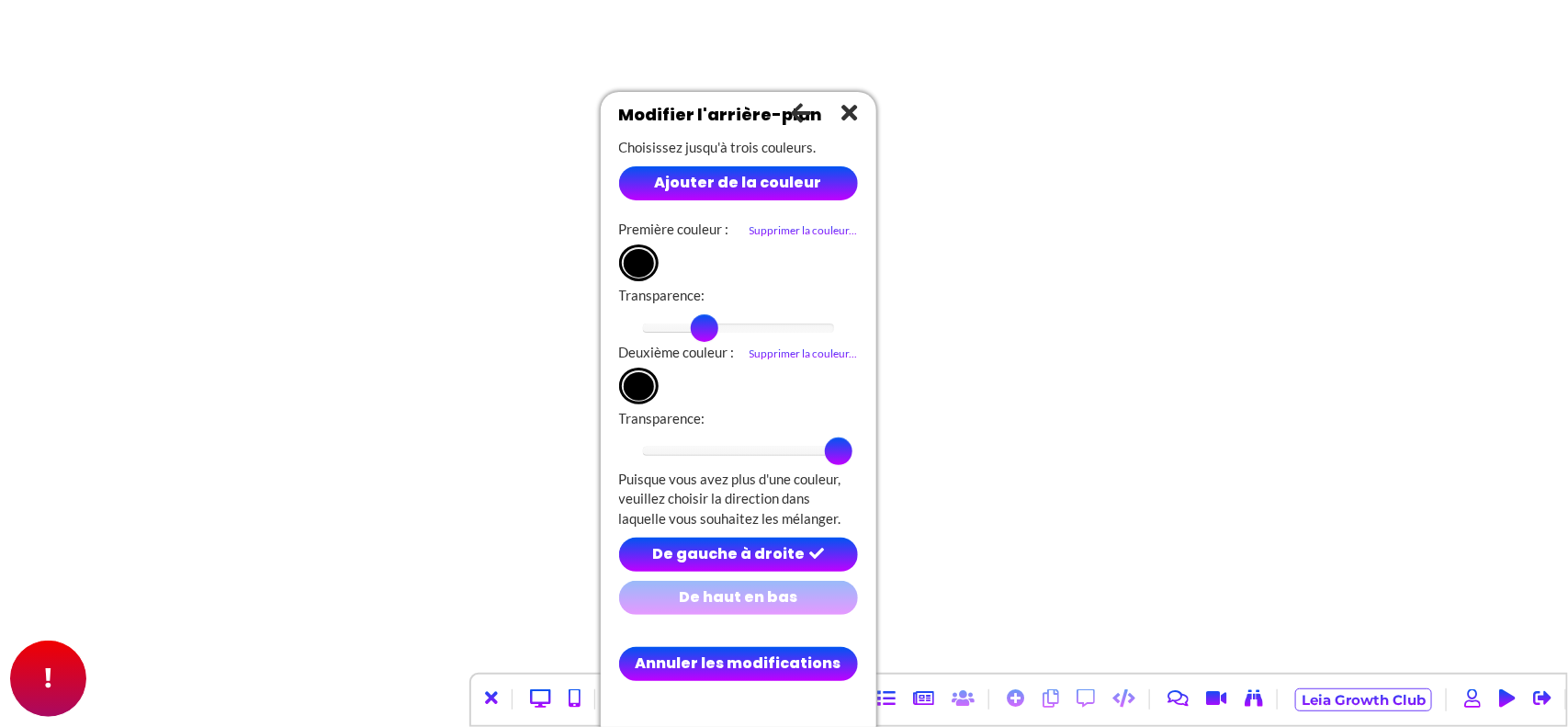 click on "De haut en bas" at bounding box center (738, 596) 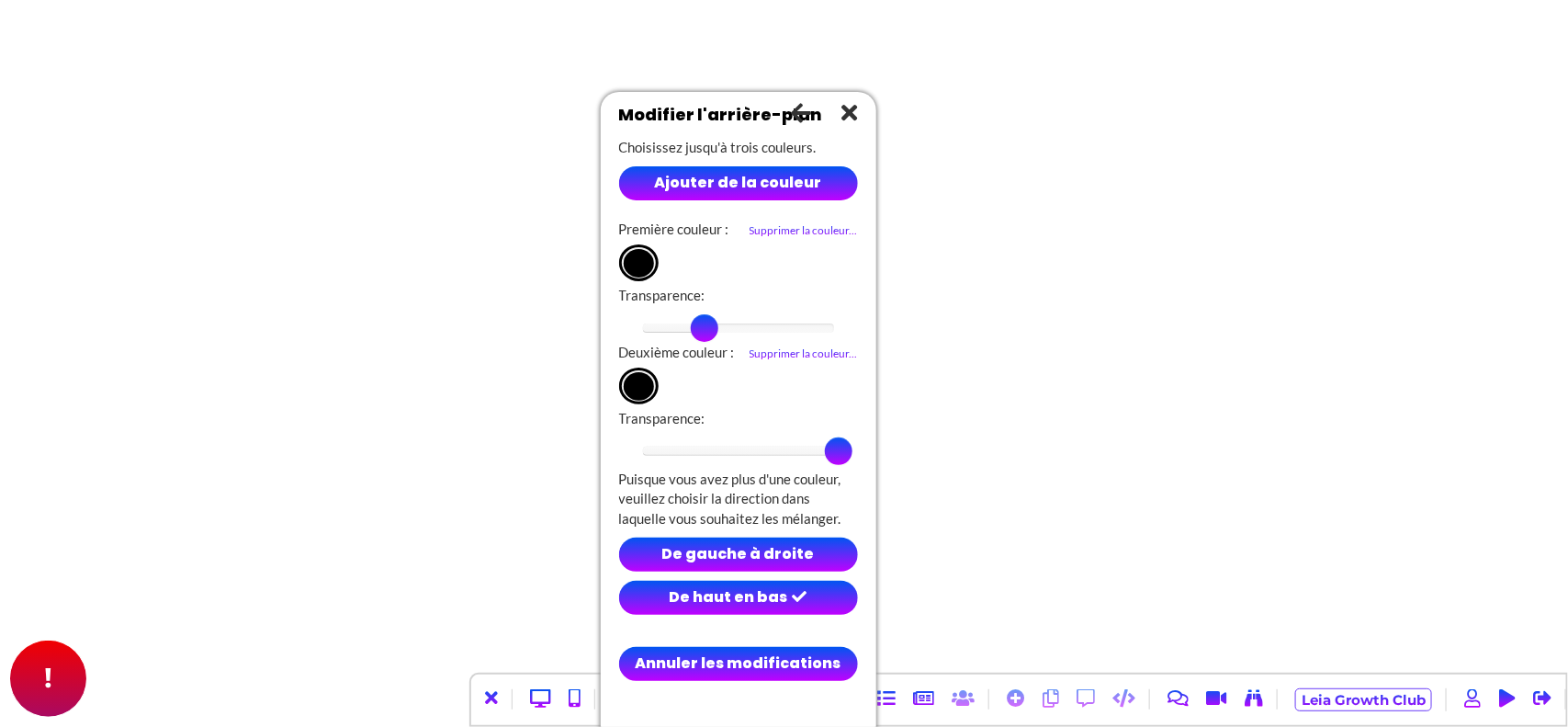 click on "De haut en bas" at bounding box center (728, 596) 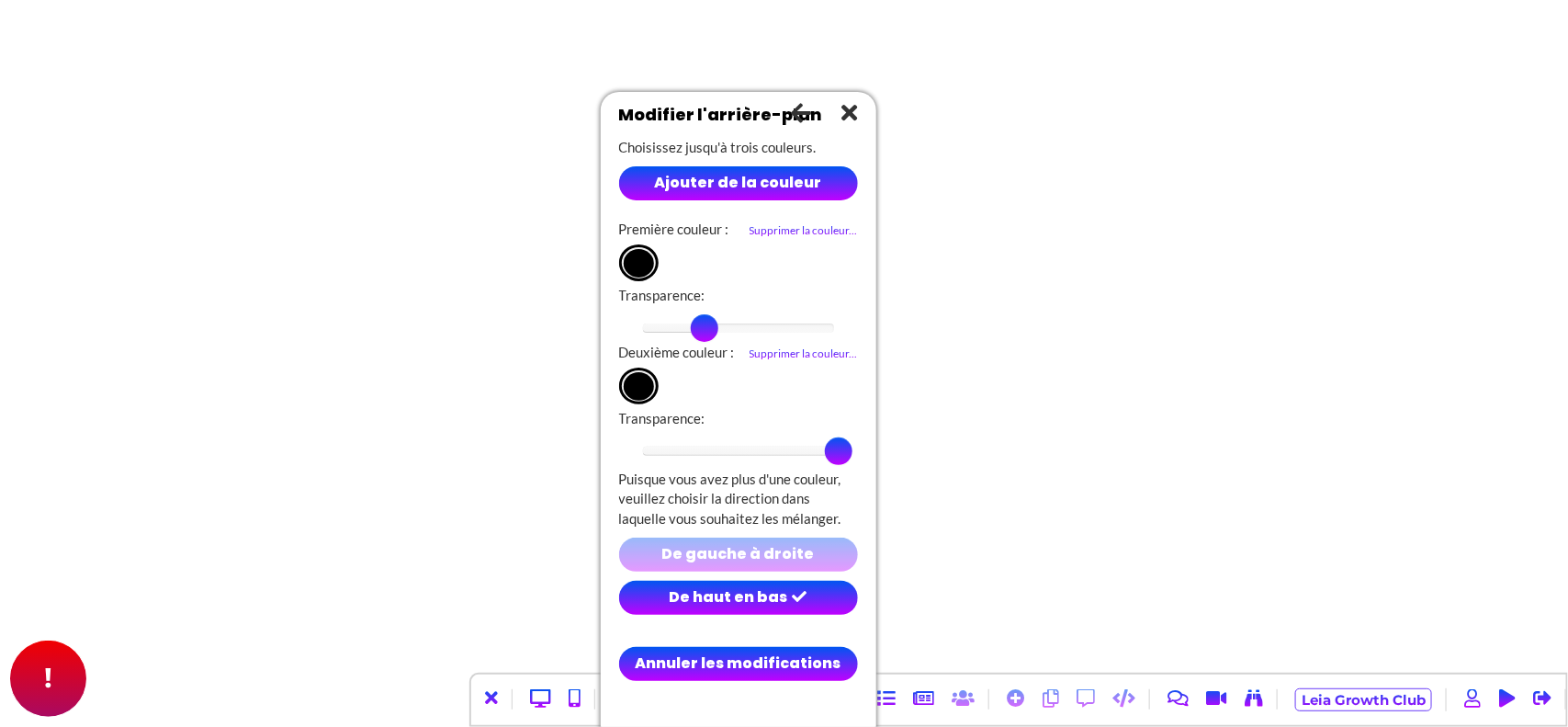 click on "De gauche à droite" at bounding box center (739, 553) 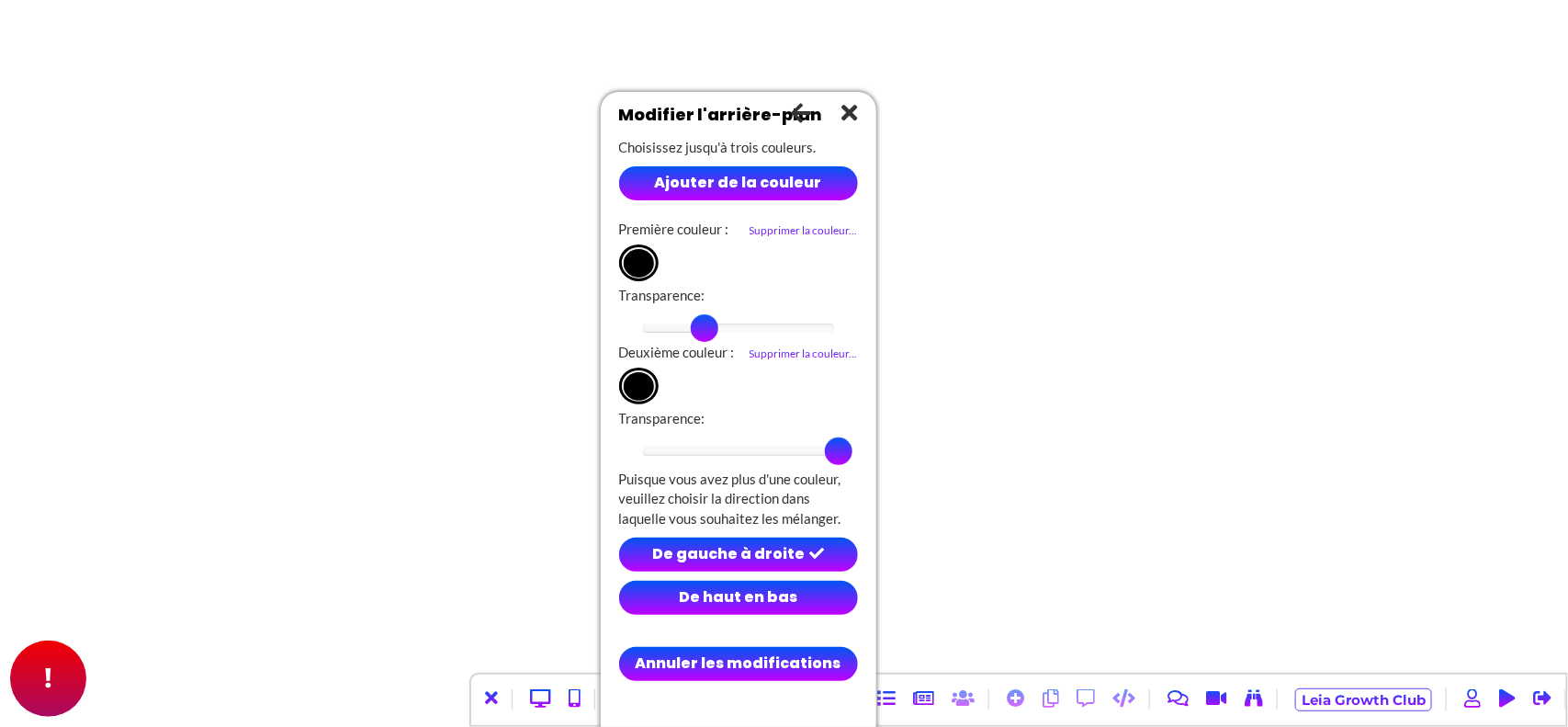 click on "De haut en bas" at bounding box center [738, 596] 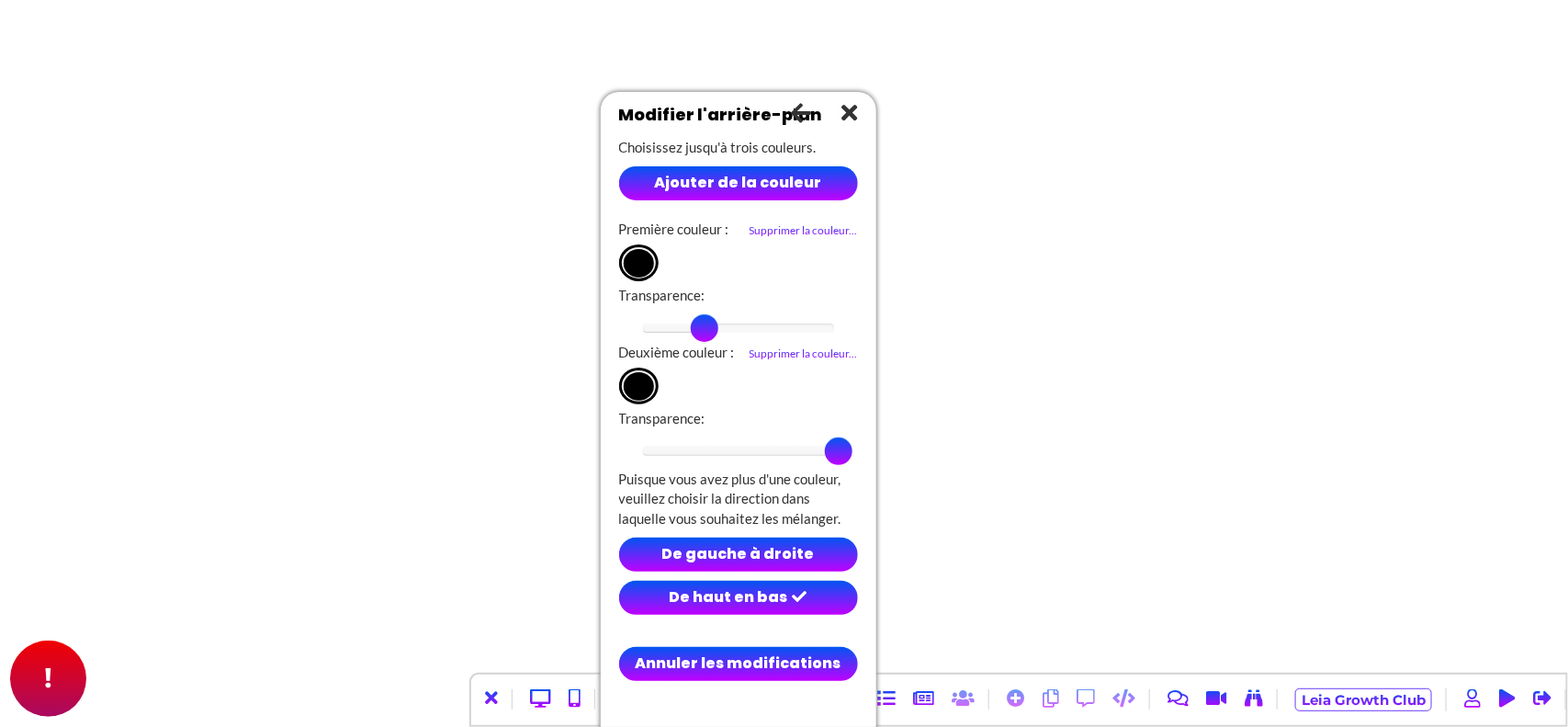 click on "*******" at bounding box center [638, 386] 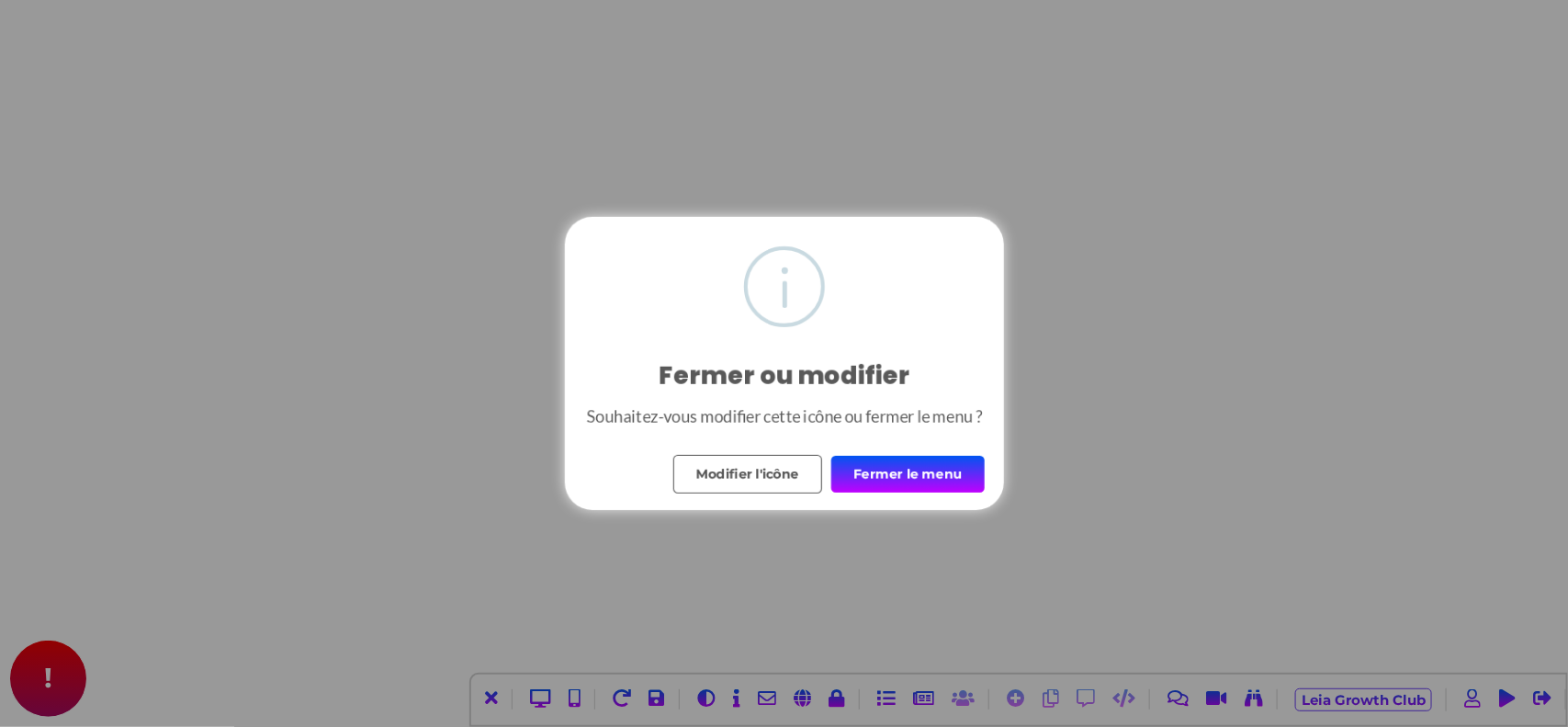 click on "Fermer le menu" at bounding box center [908, 474] 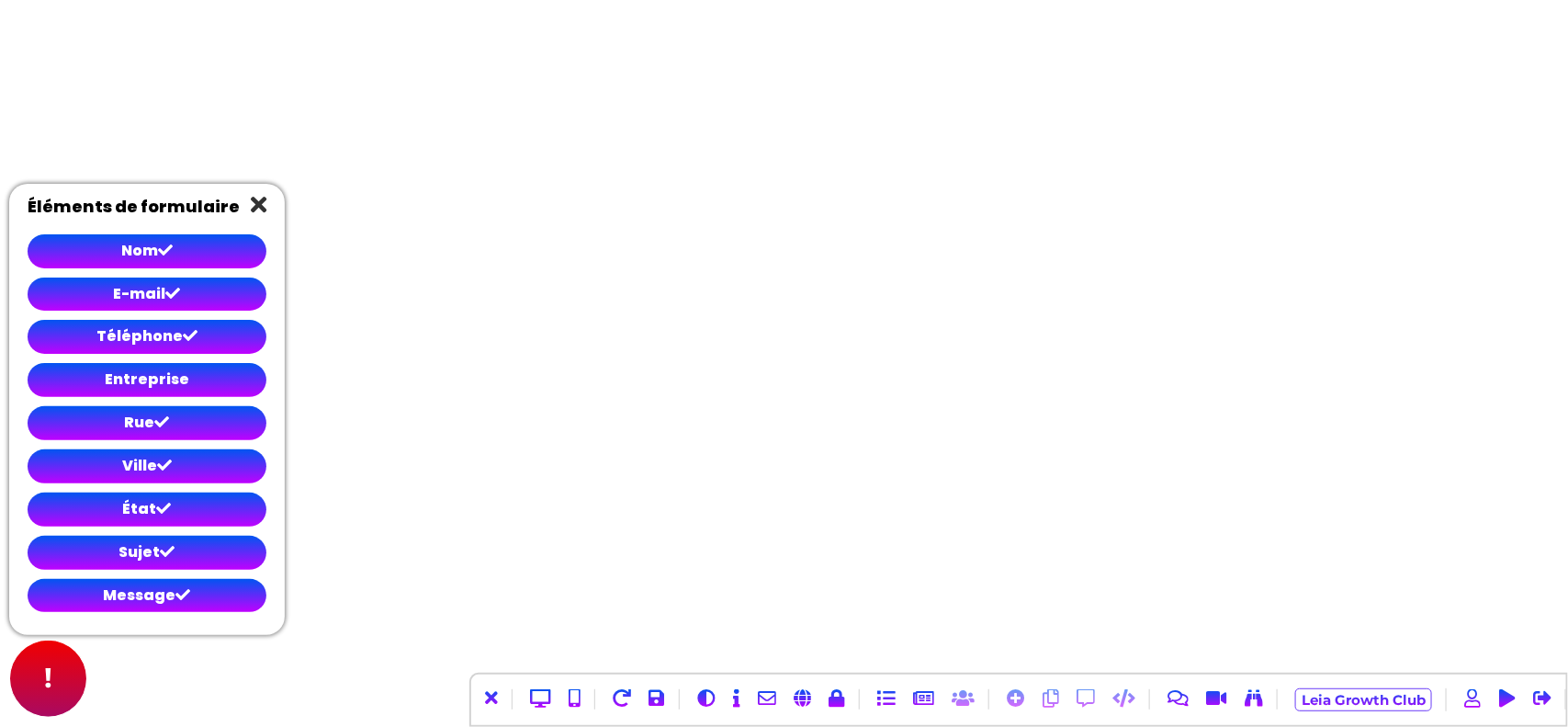 click at bounding box center [258, 204] 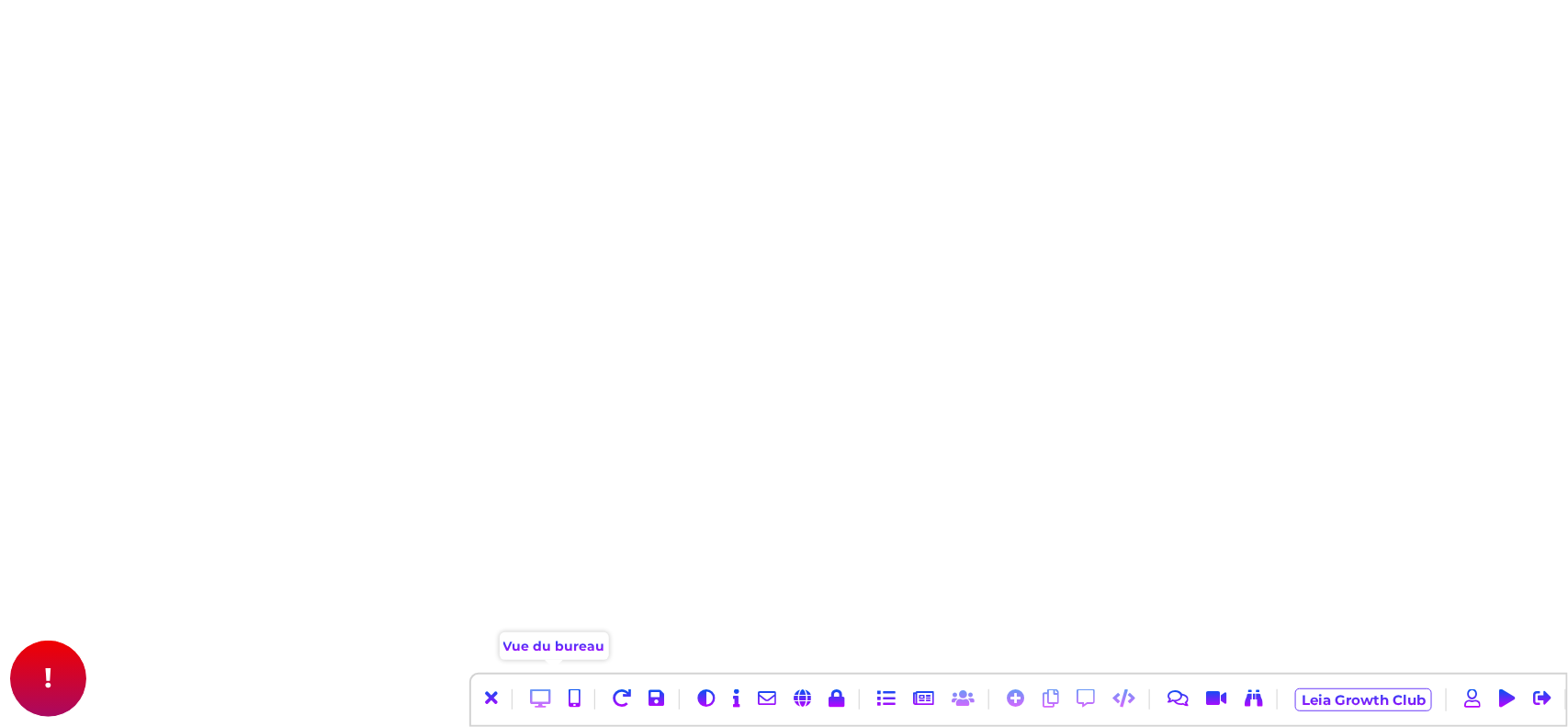 click at bounding box center [540, 699] 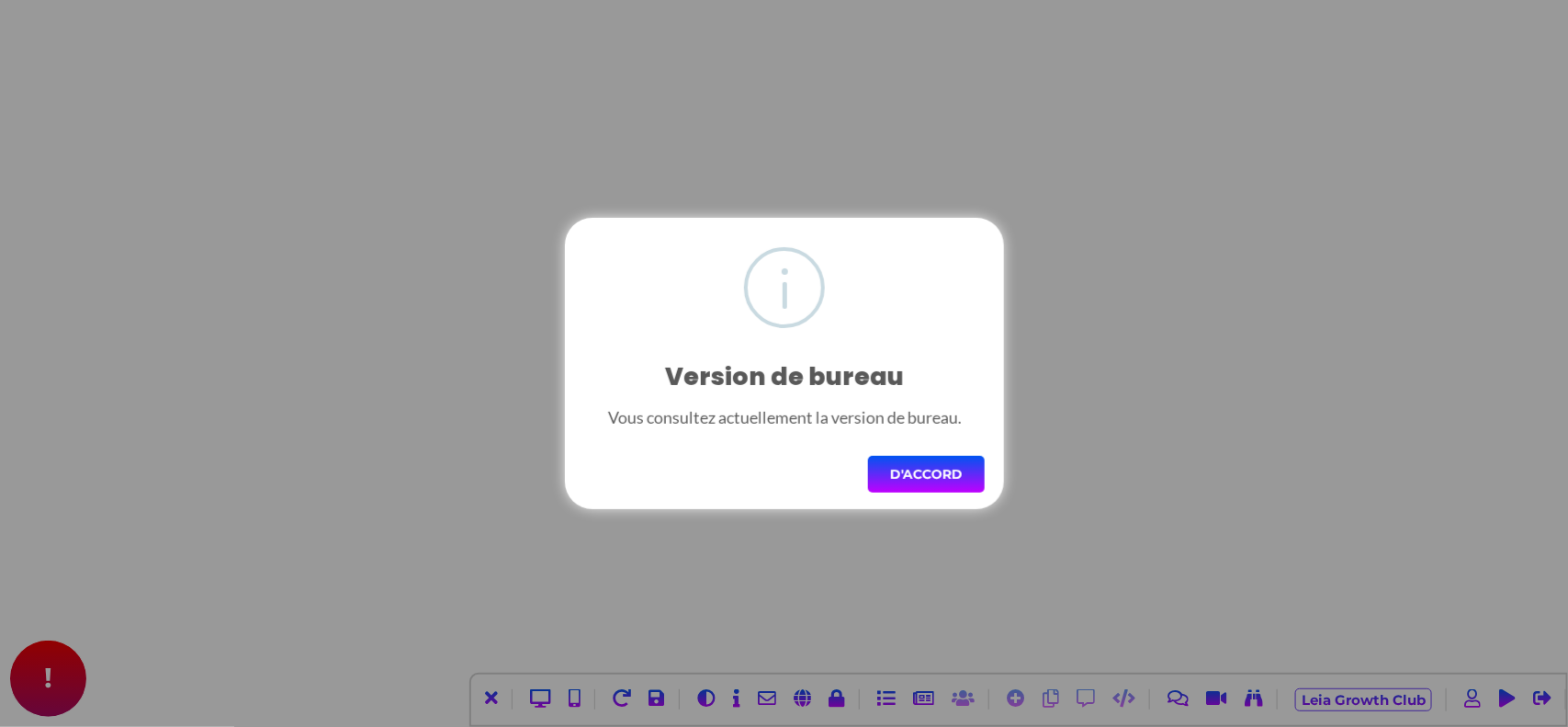 click on "D'ACCORD" at bounding box center (926, 474) 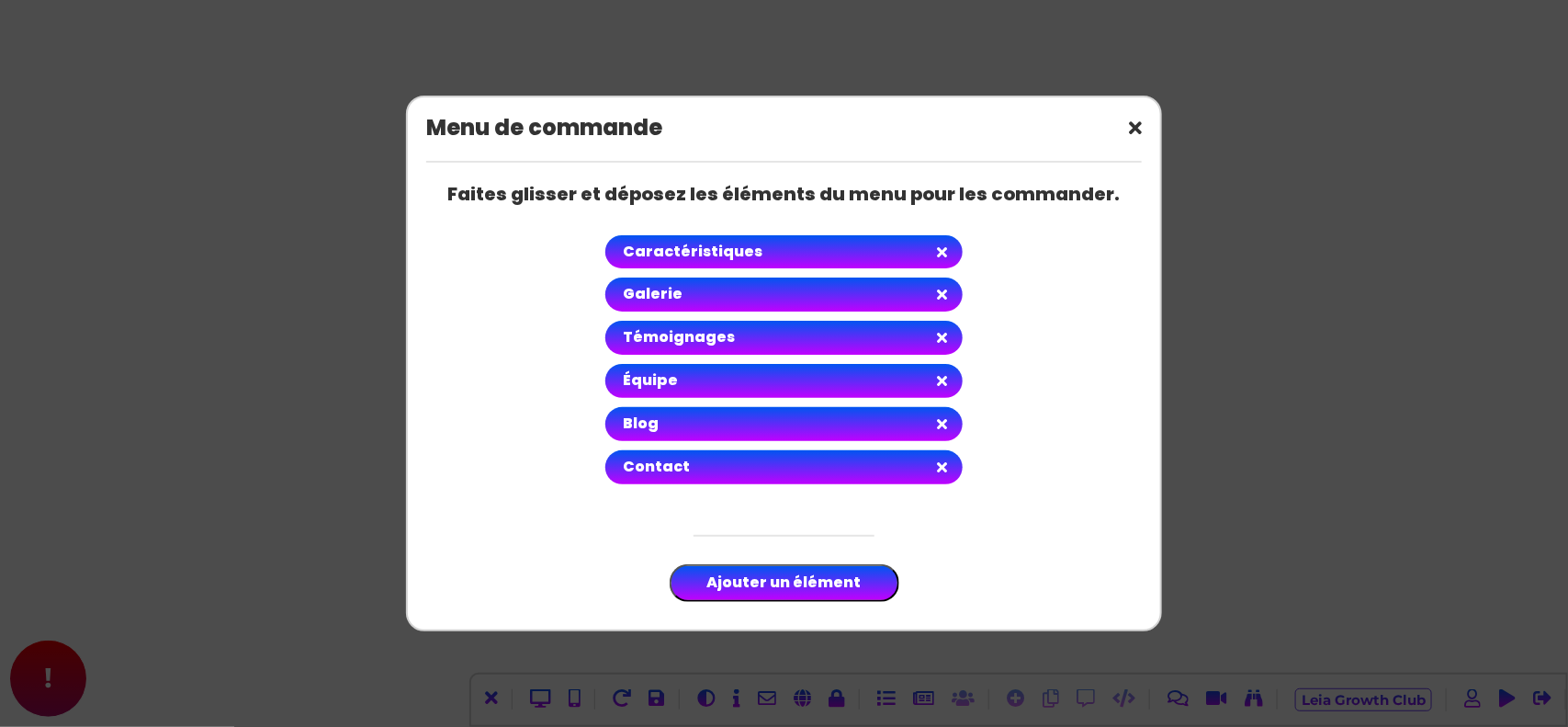 click on "Témoignages" at bounding box center [784, 337] 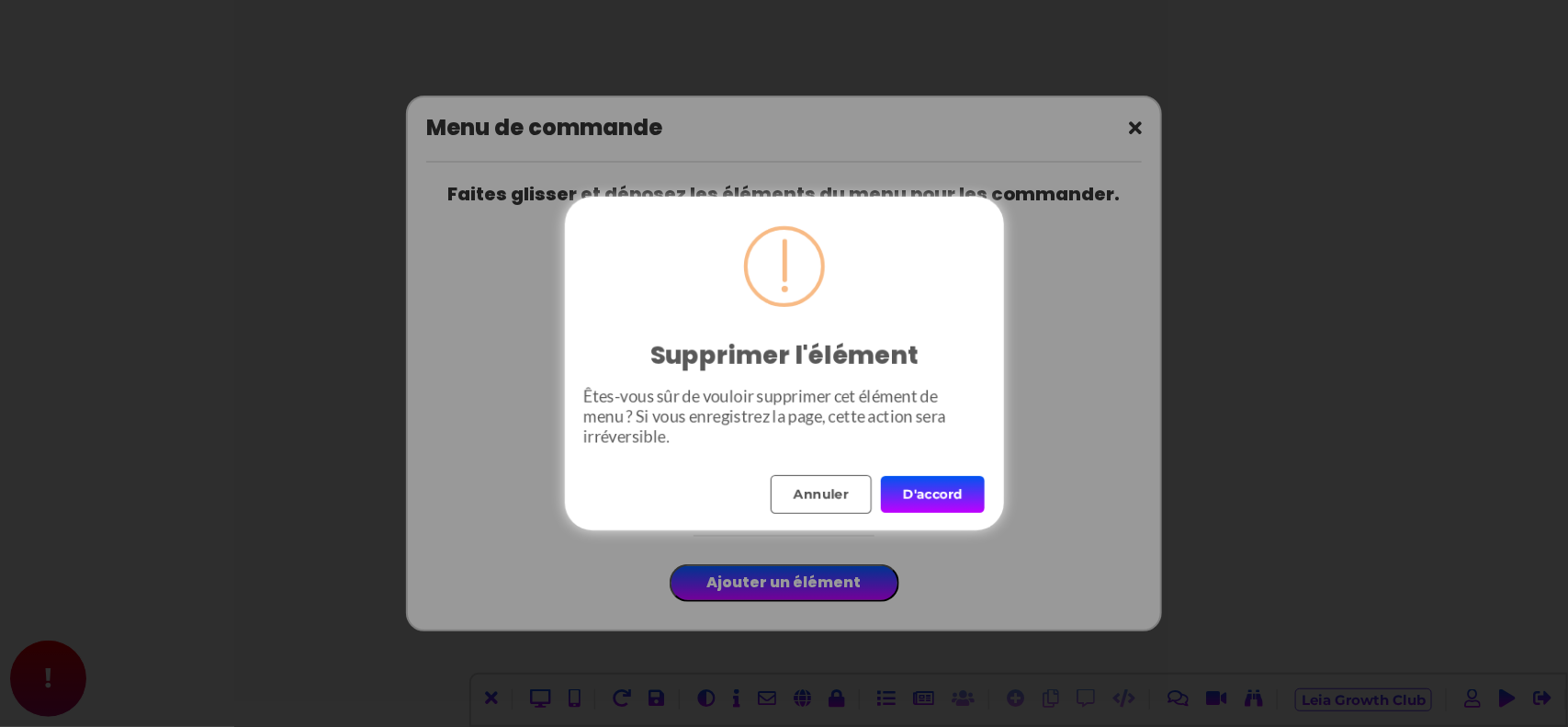 click on "D'accord" at bounding box center [932, 494] 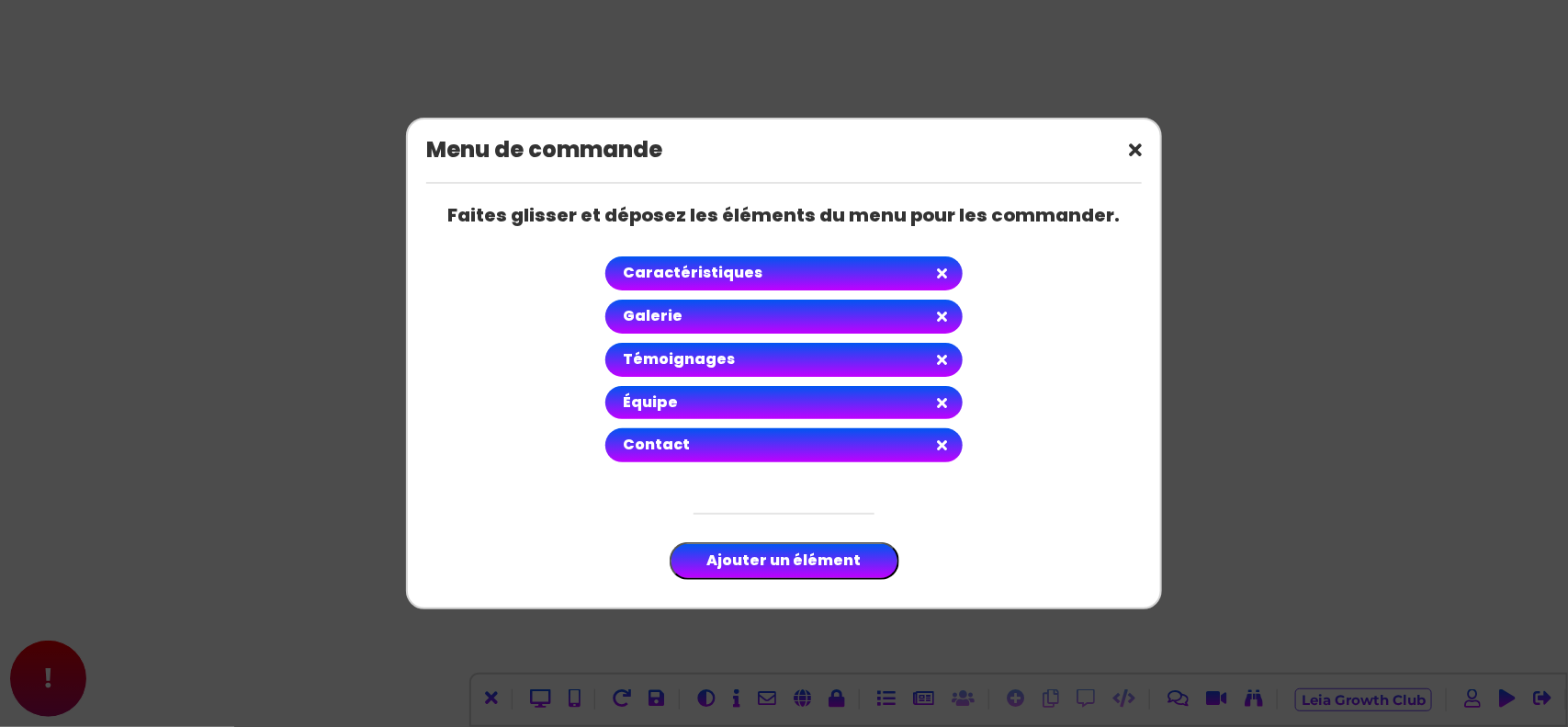 click at bounding box center [942, 273] 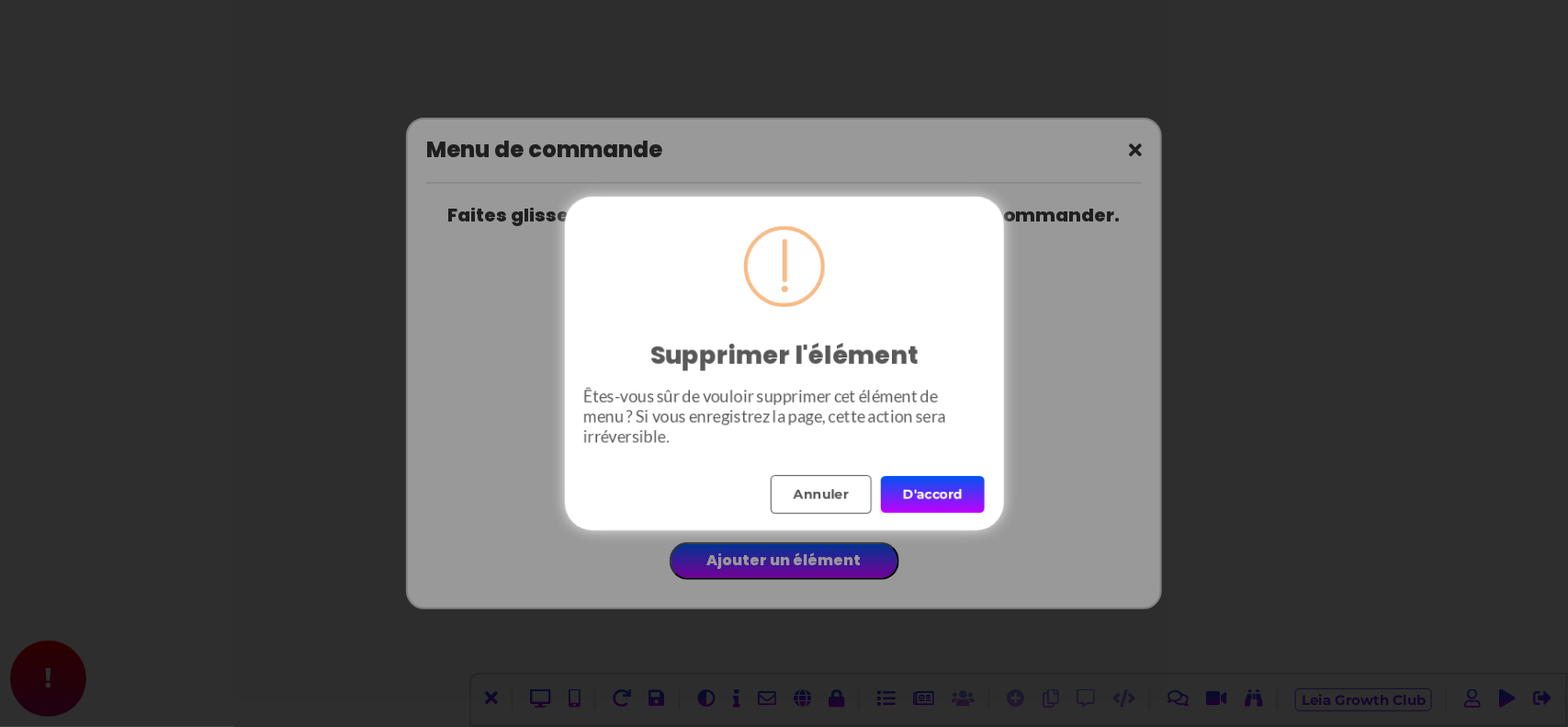 click on "D'accord" at bounding box center (932, 494) 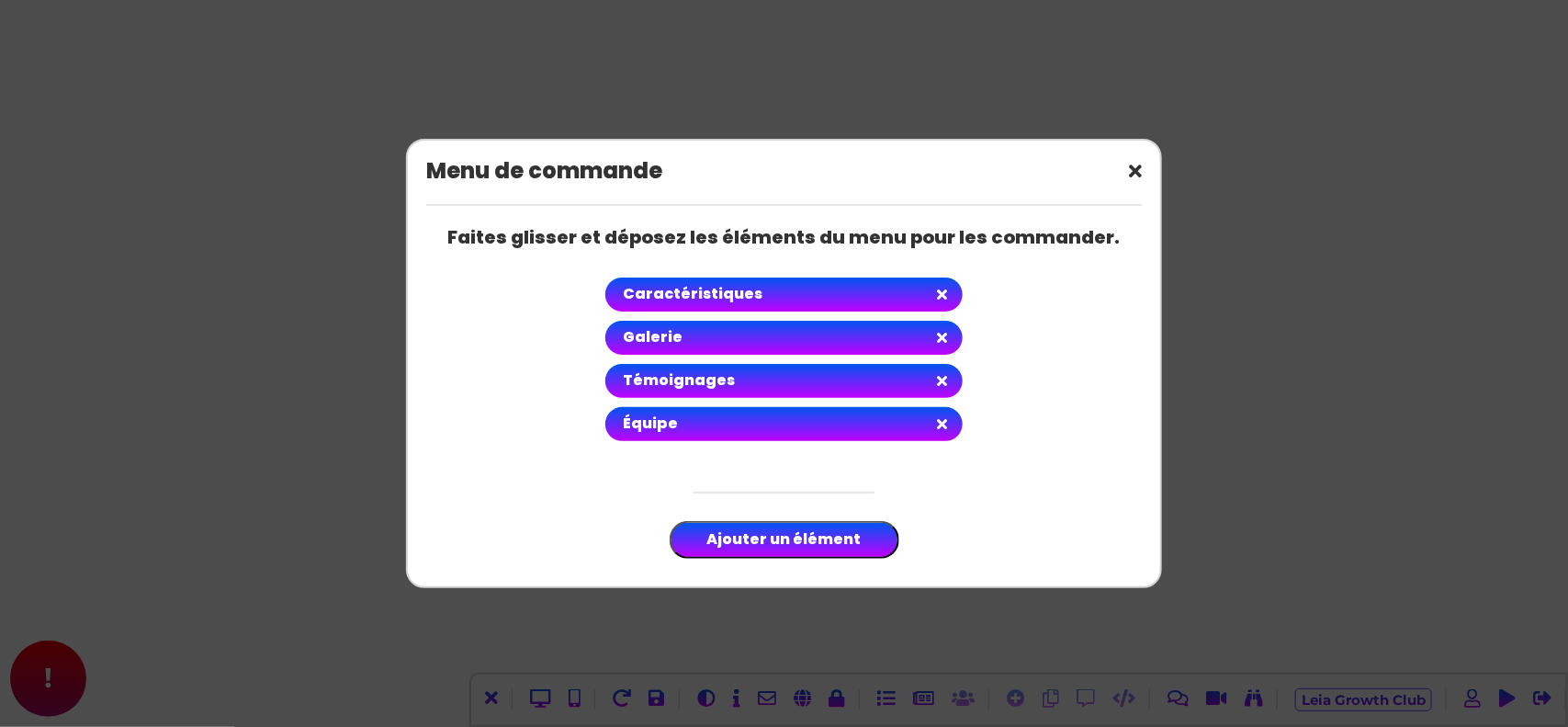 click at bounding box center [970, 172] 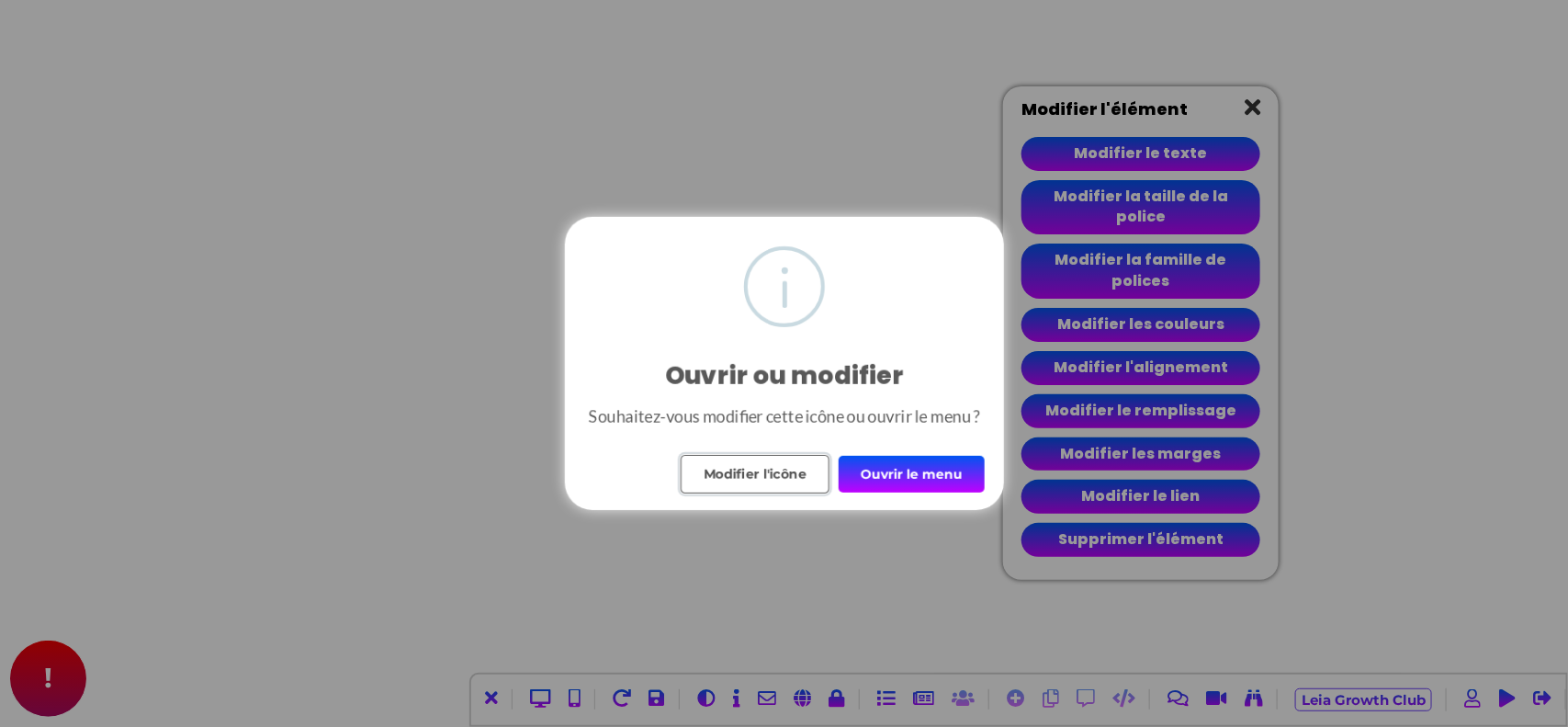 click on "Modifier l'icône" at bounding box center [755, 474] 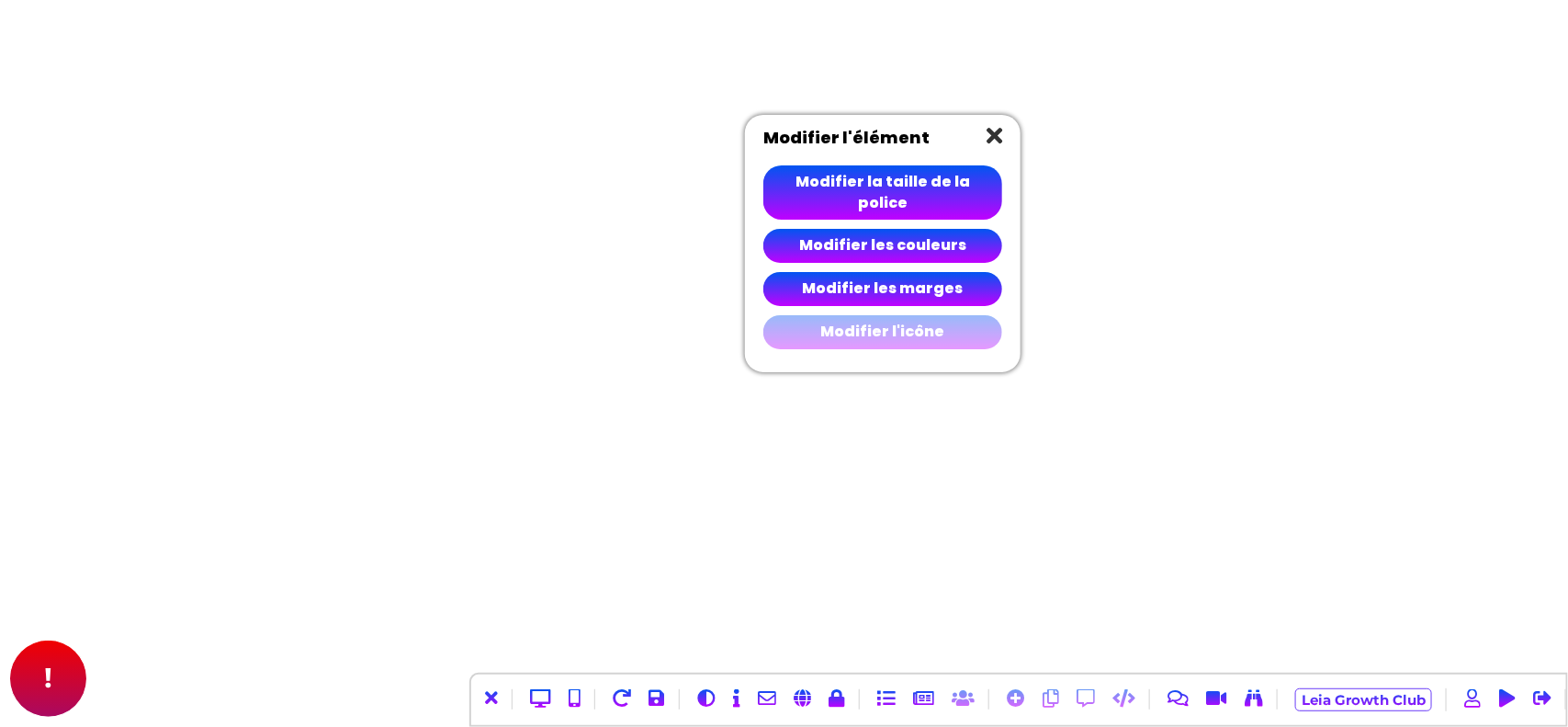 click on "Modifier l'icône" at bounding box center (883, 331) 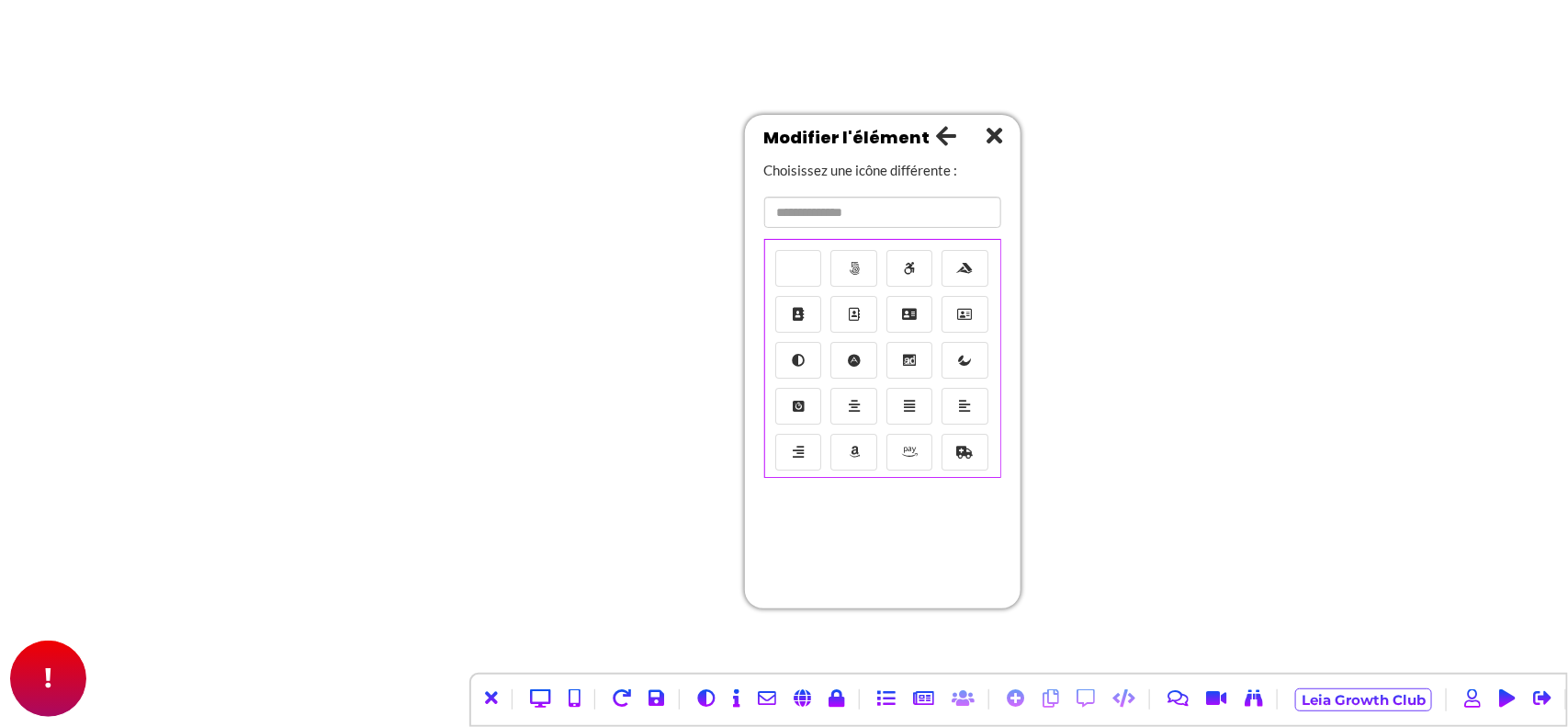 click at bounding box center [994, 135] 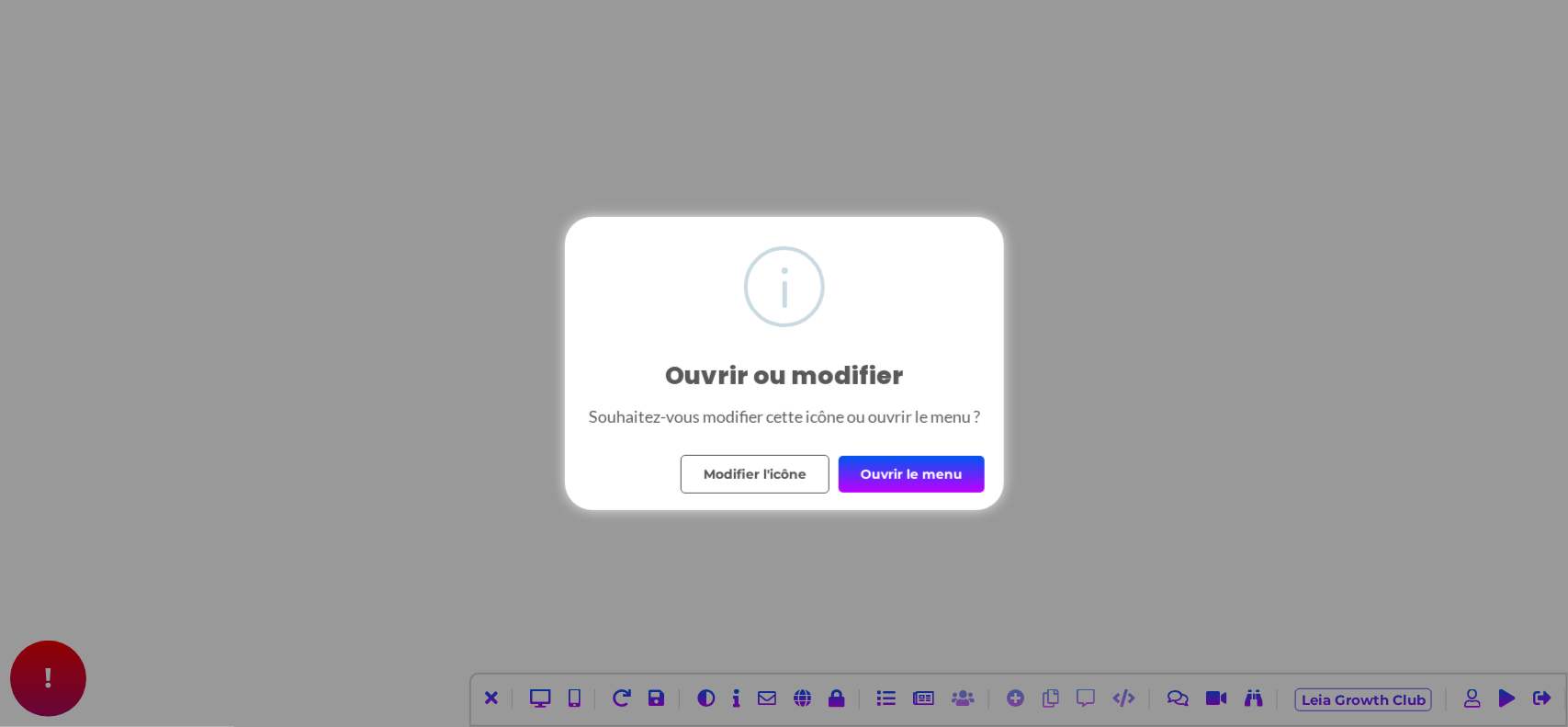 click on "Ouvrir le menu" at bounding box center (911, 474) 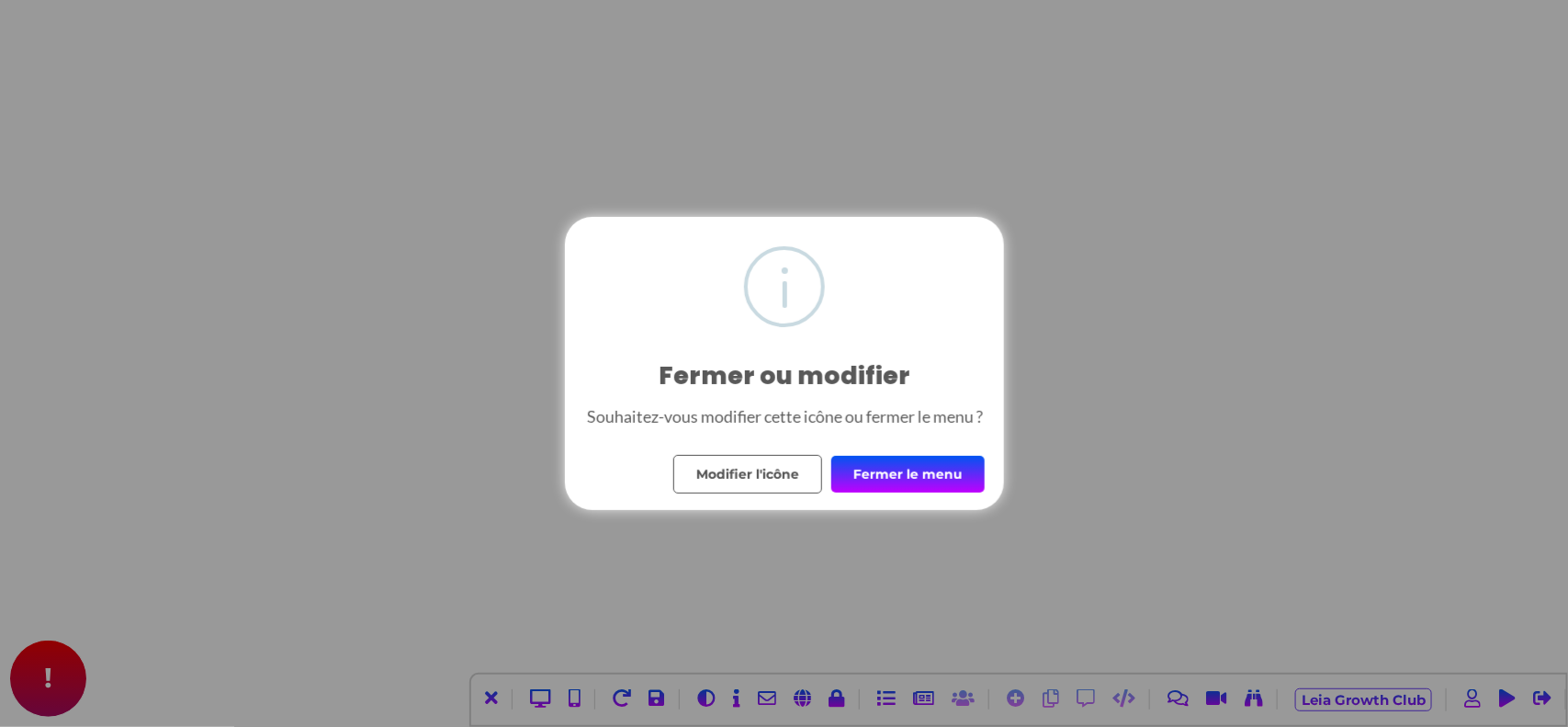 click on "Fermer le menu" at bounding box center (908, 474) 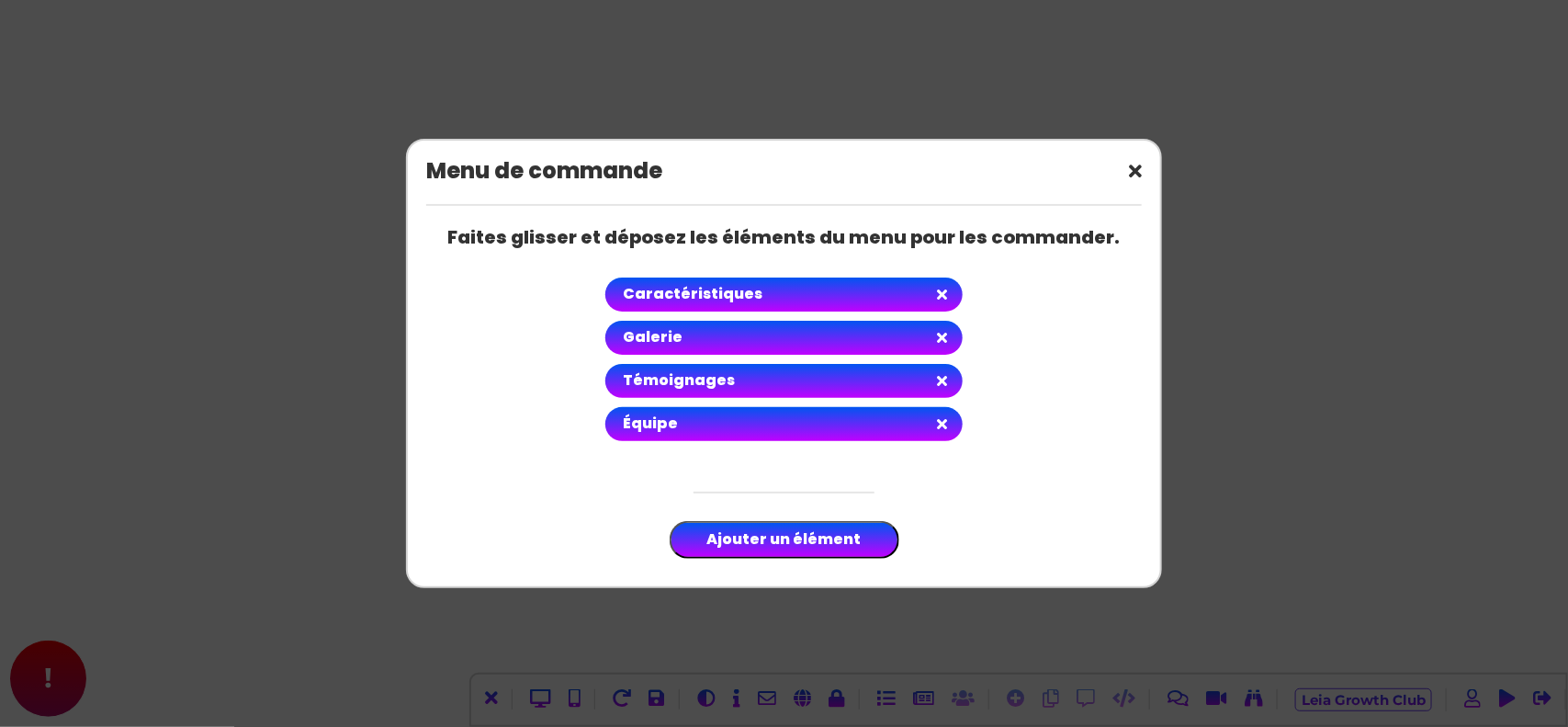 click at bounding box center (1135, 172) 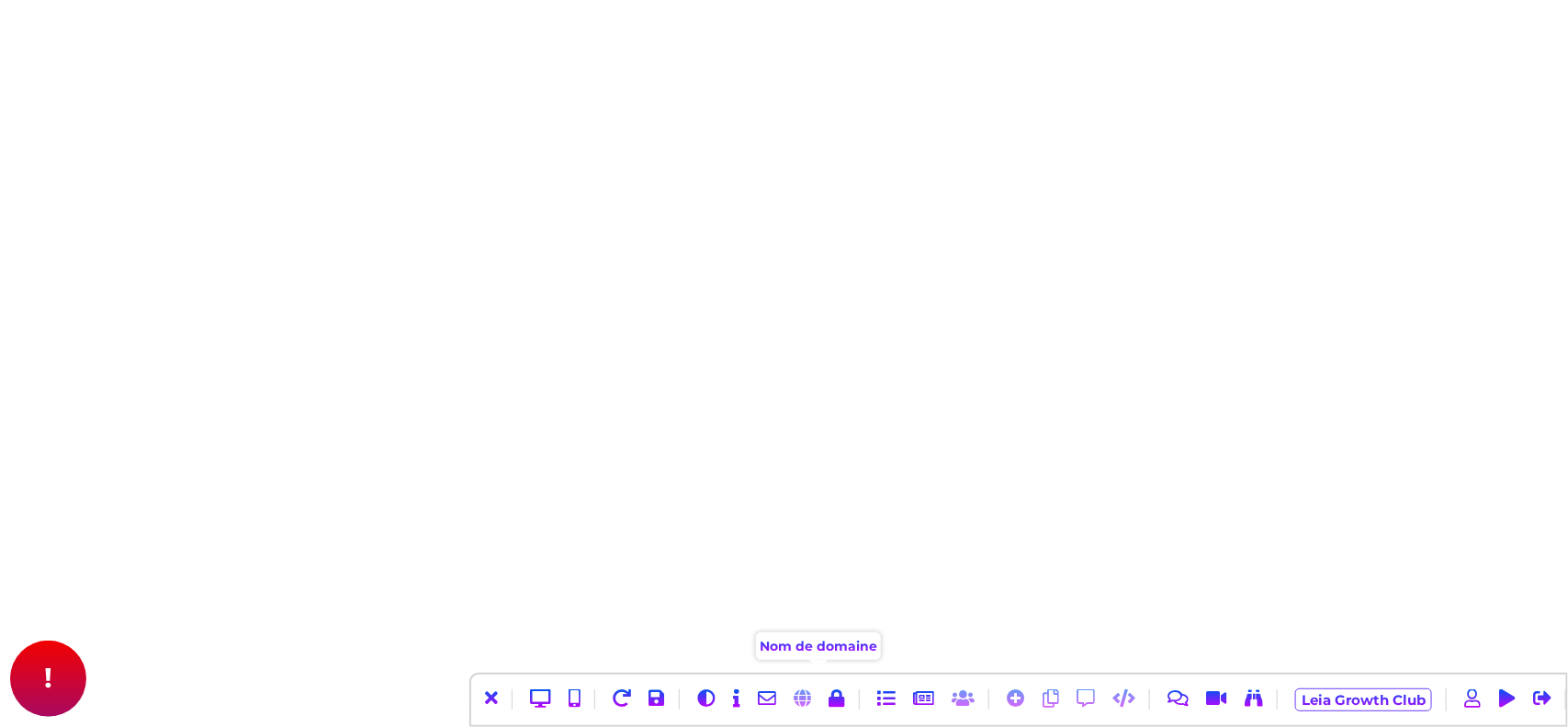 click at bounding box center (802, 699) 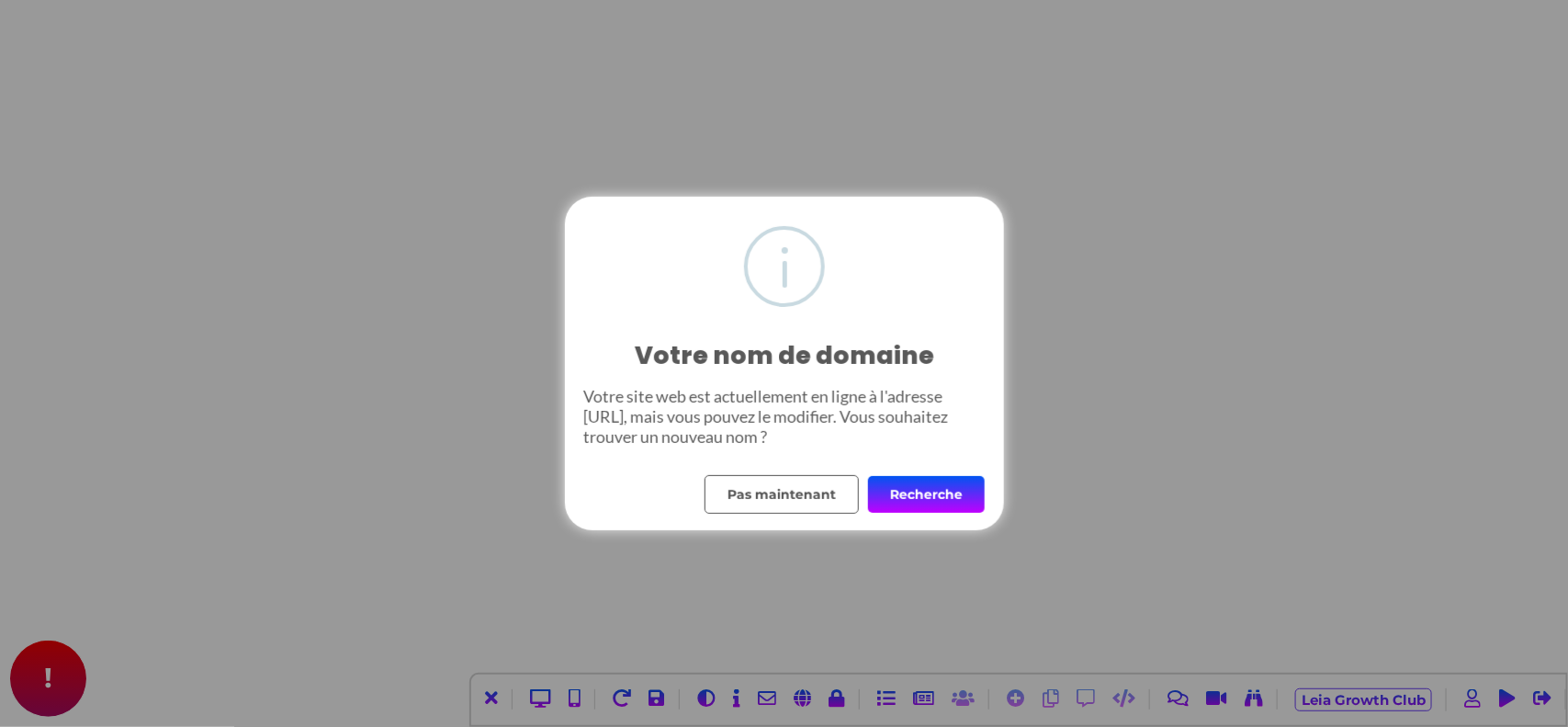click on "Recherche" at bounding box center [926, 494] 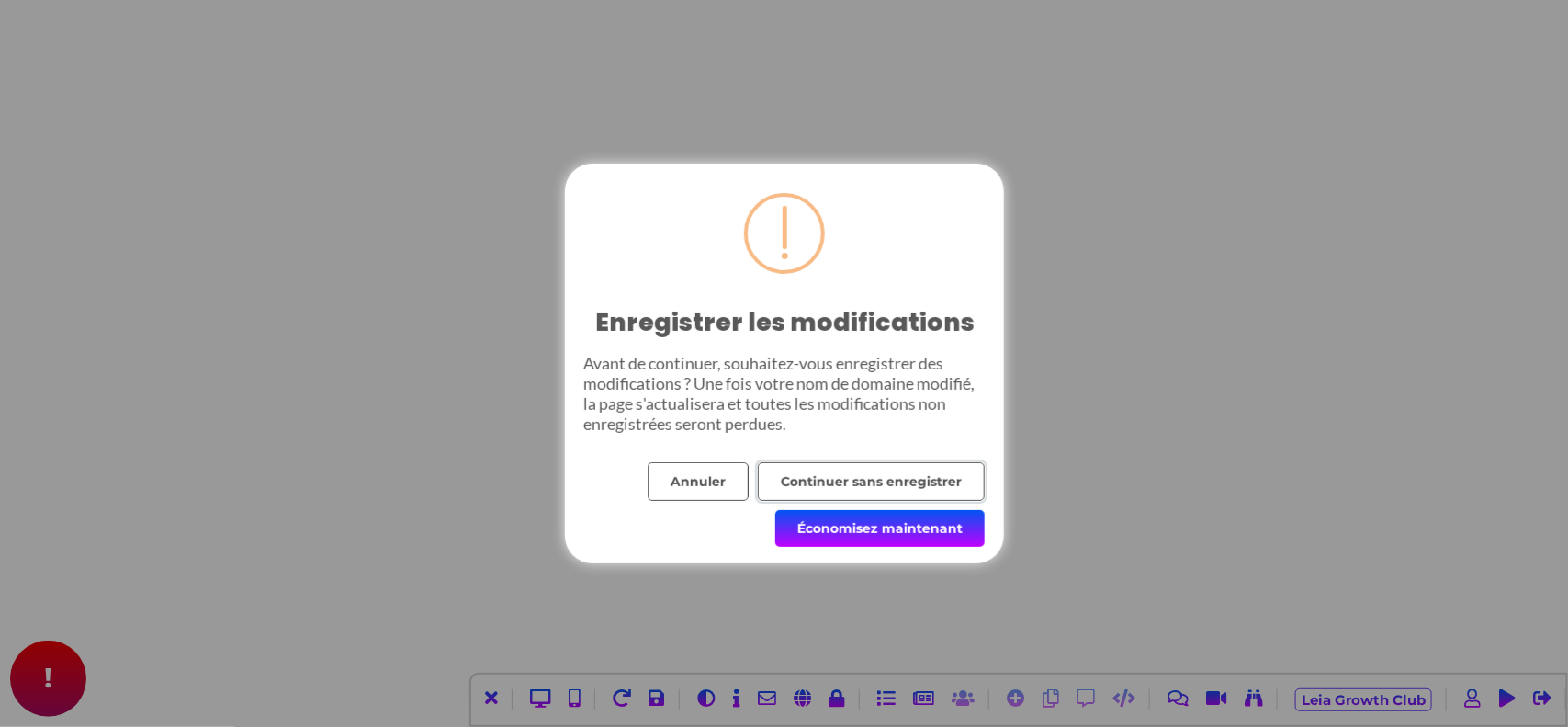 click on "Continuer sans enregistrer" at bounding box center [871, 482] 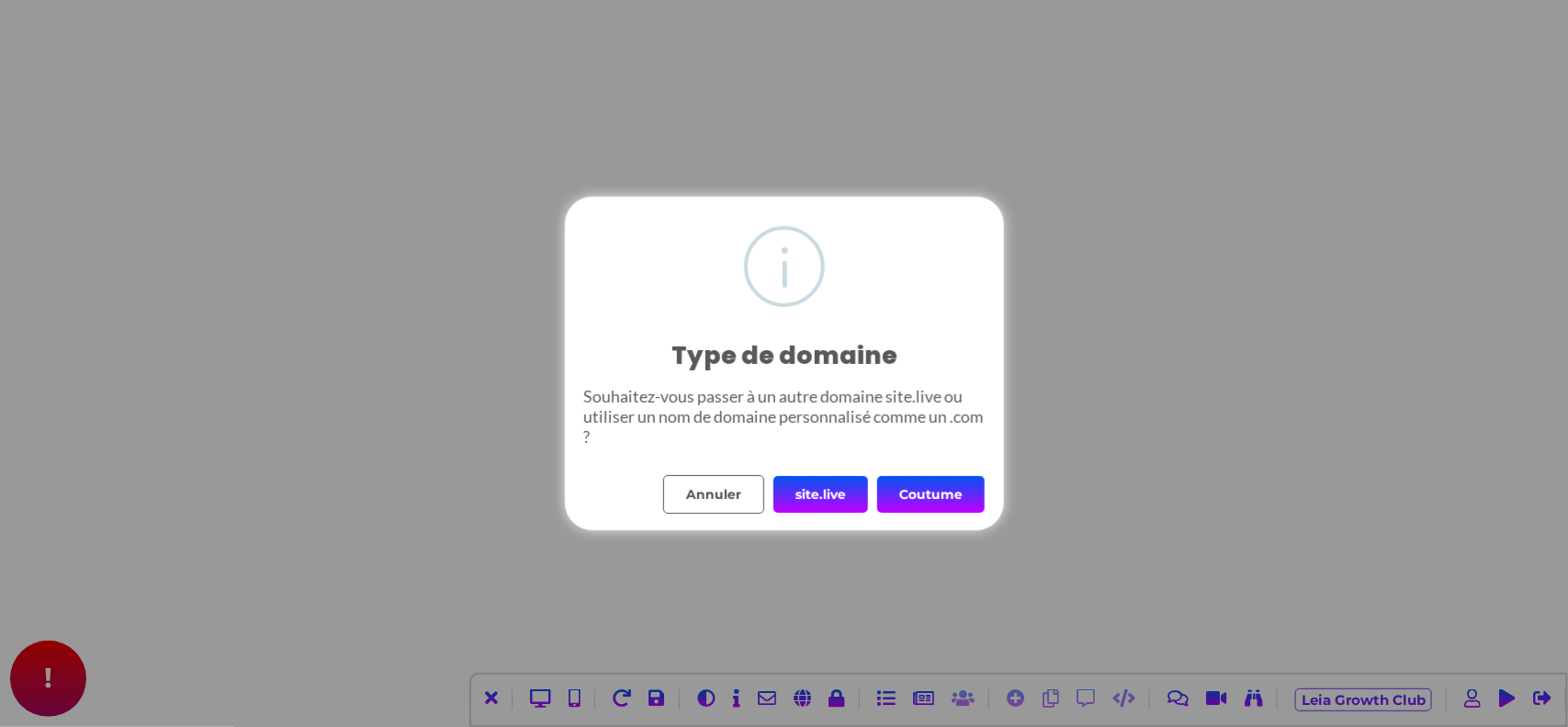 click on "Coutume" at bounding box center (931, 494) 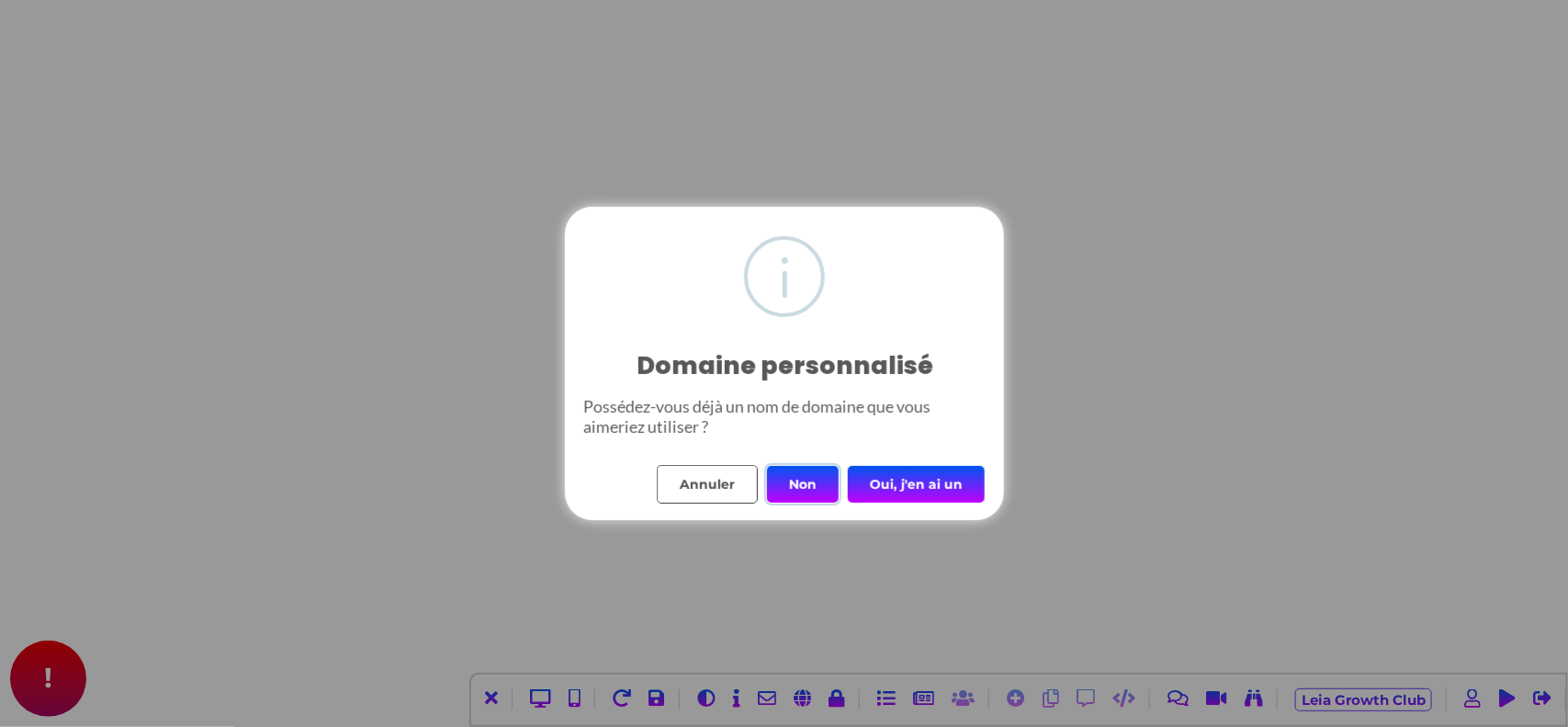 click on "Non" at bounding box center [803, 484] 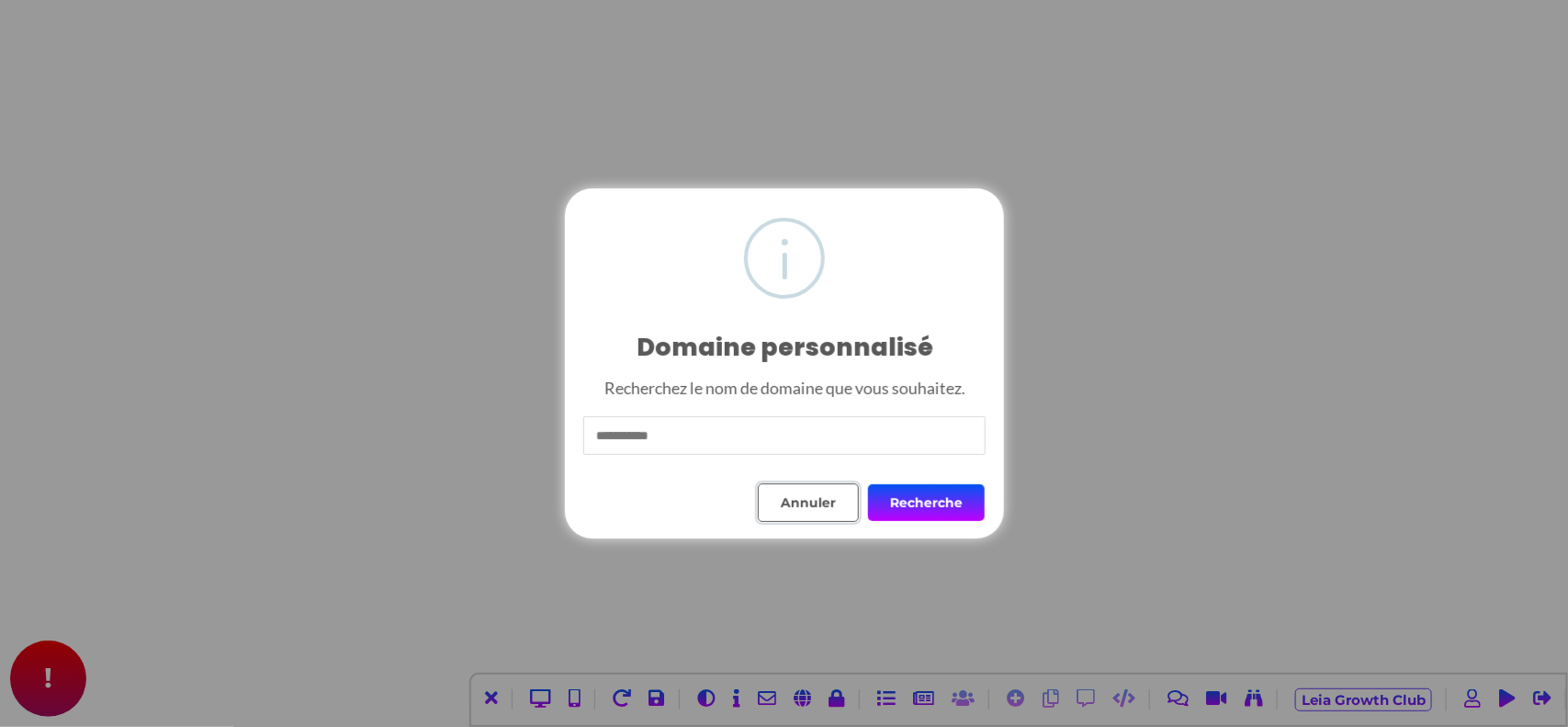 click on "Annuler" at bounding box center [808, 503] 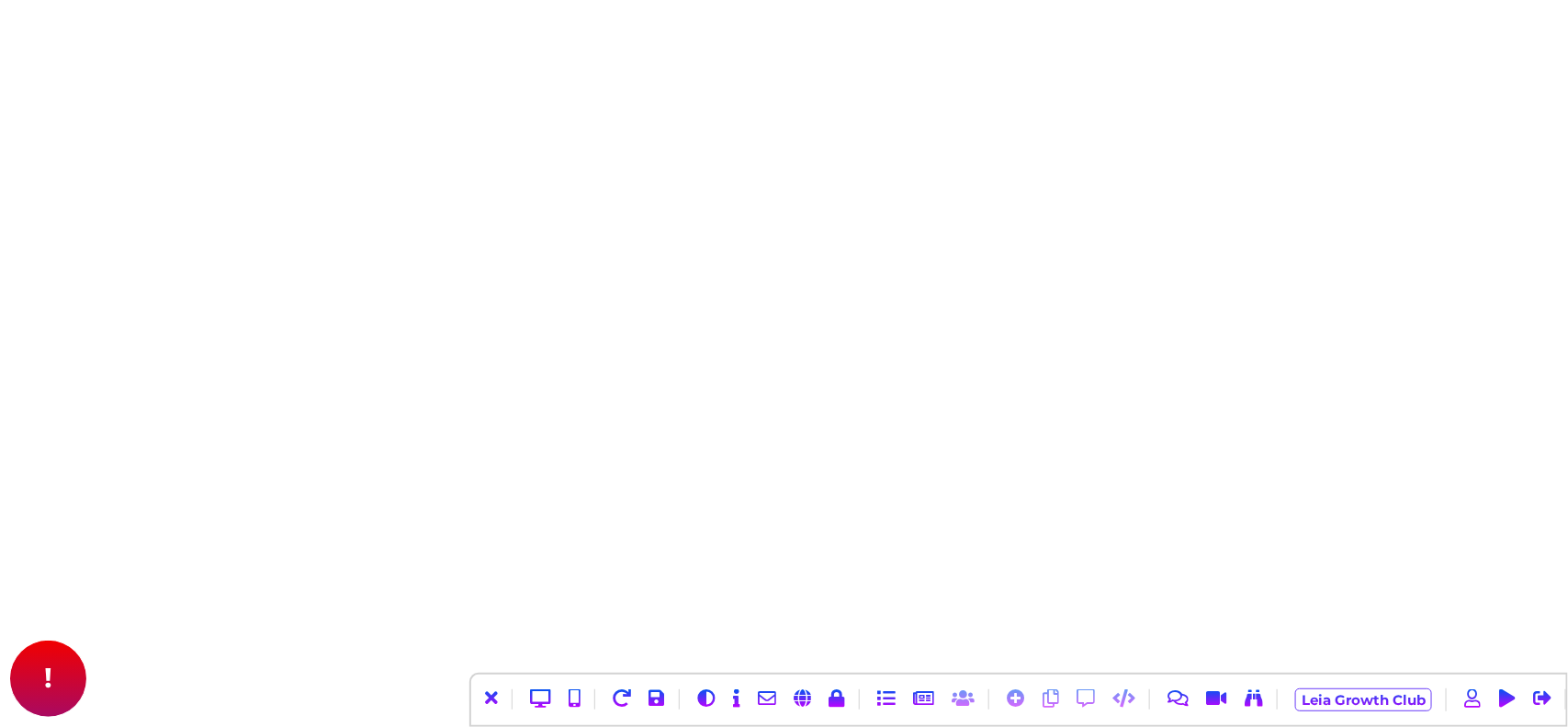 type 